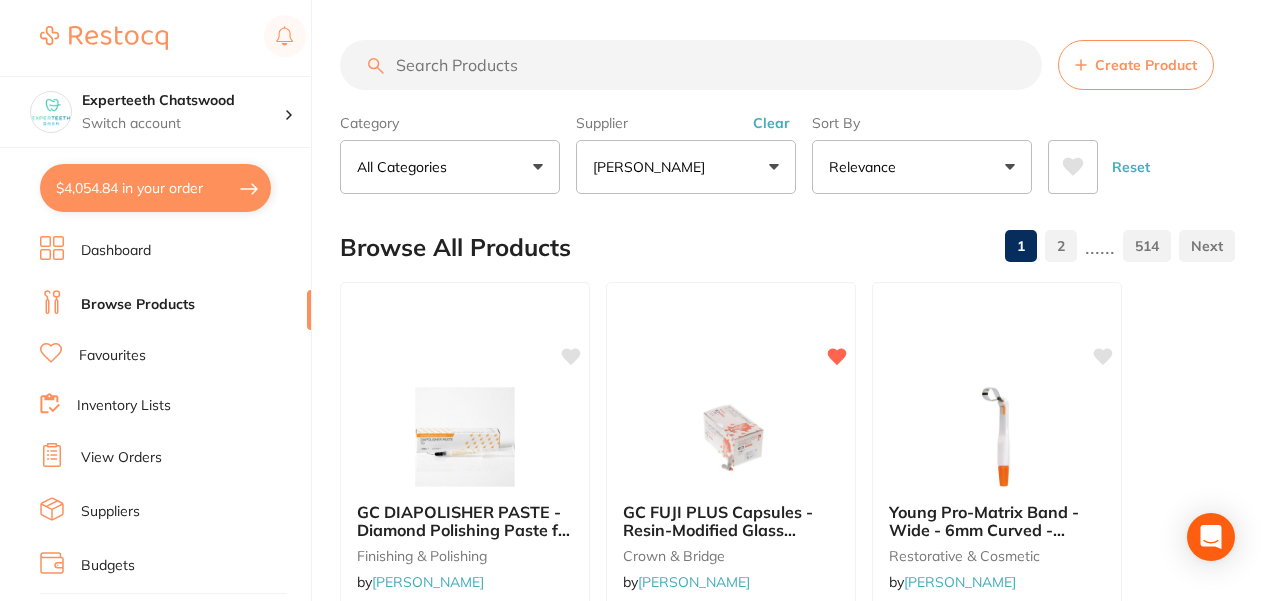 scroll, scrollTop: 800, scrollLeft: 0, axis: vertical 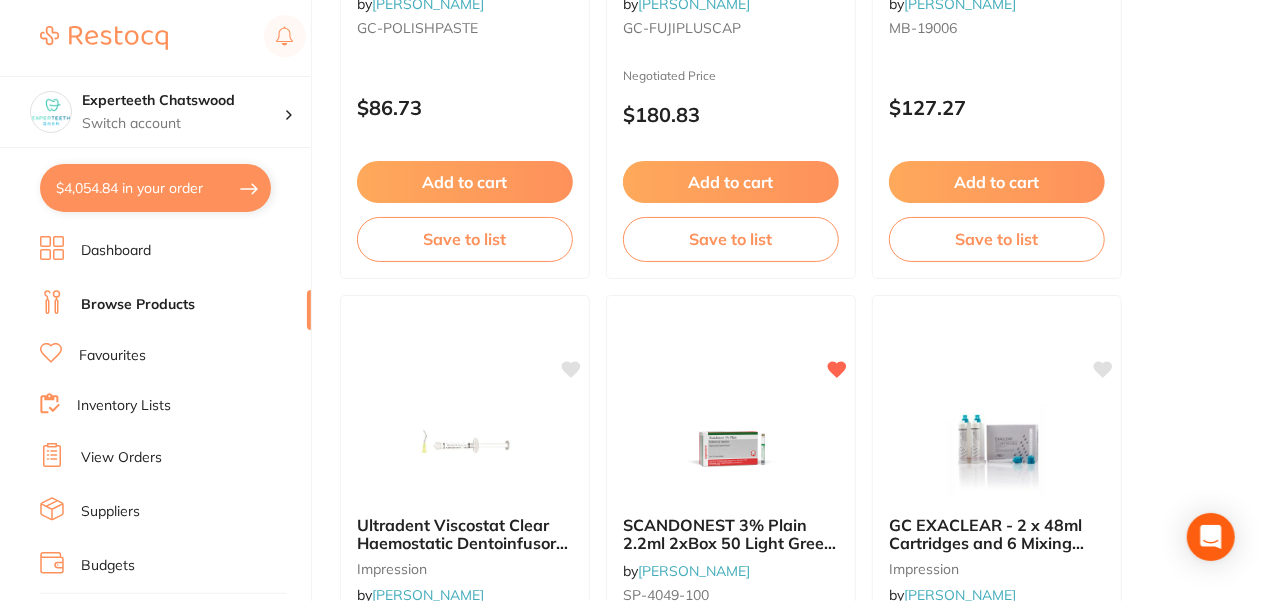 click on "$4,054.84   in your order" at bounding box center (155, 188) 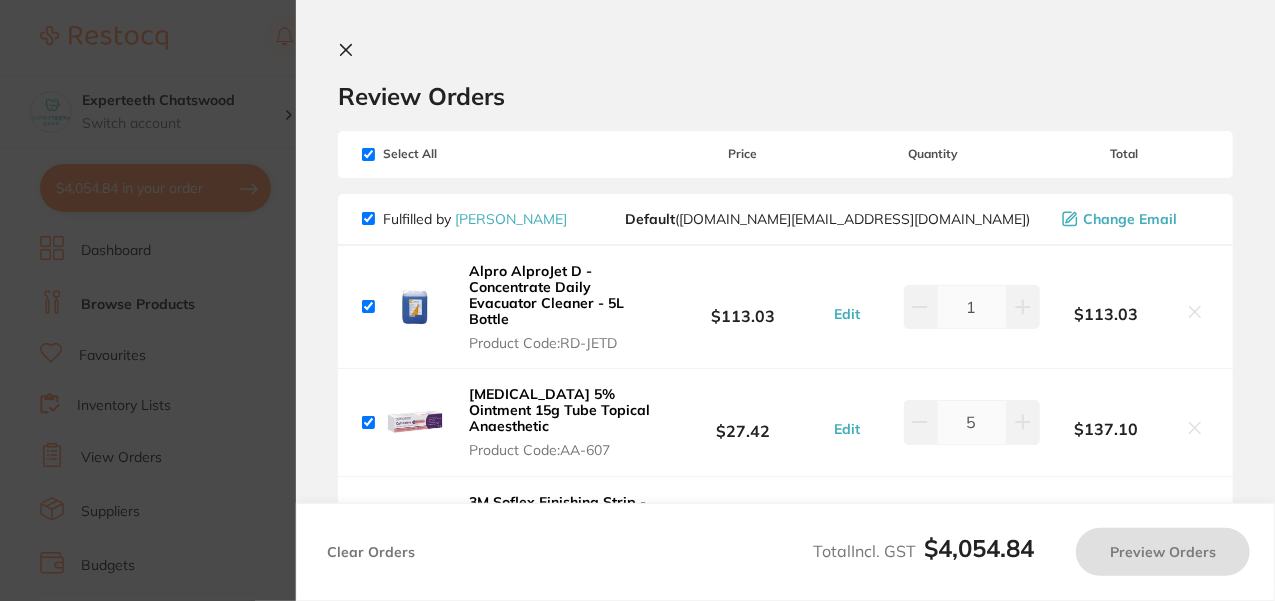 checkbox on "true" 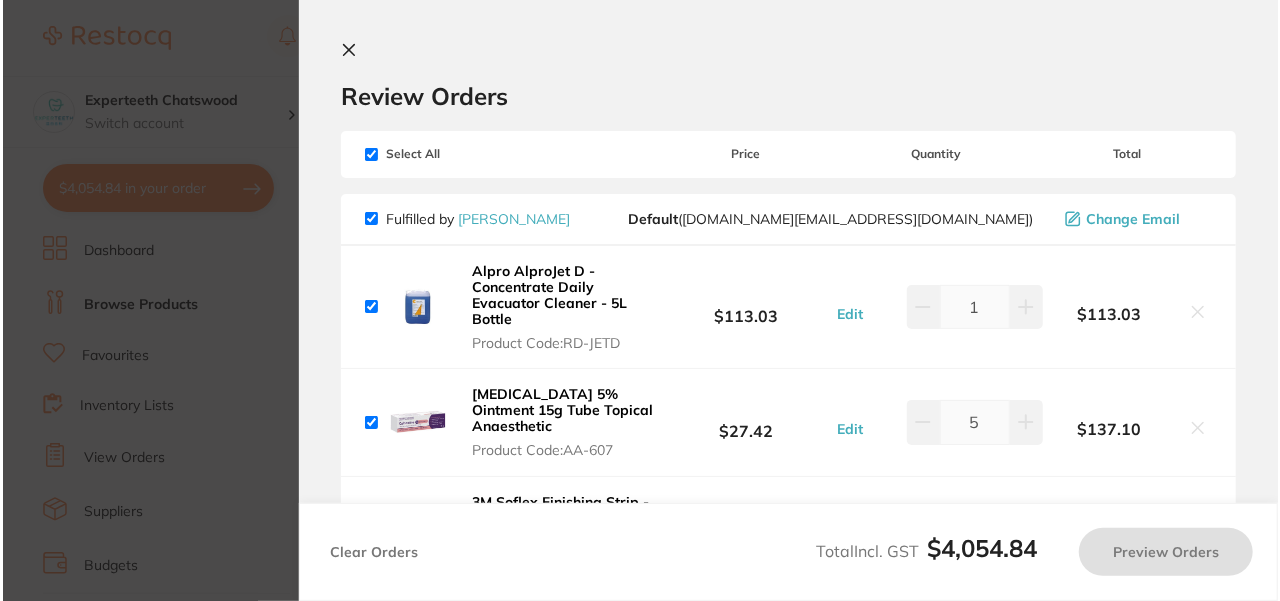scroll, scrollTop: 0, scrollLeft: 0, axis: both 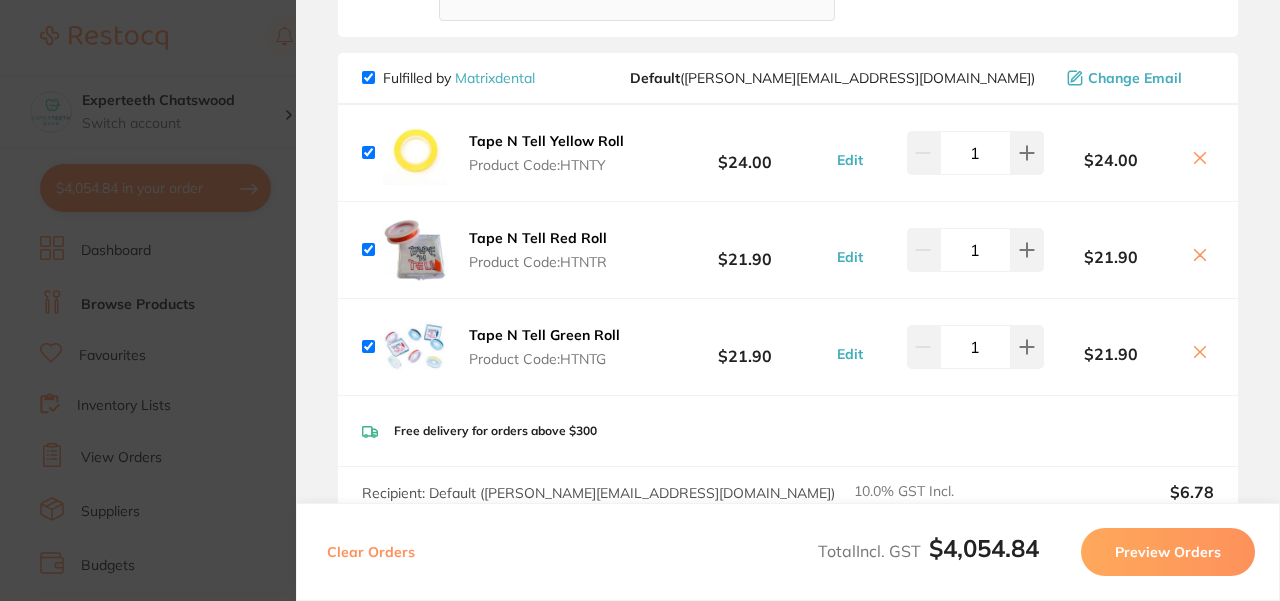 click on "Product Code:  HTNTY" at bounding box center [546, 165] 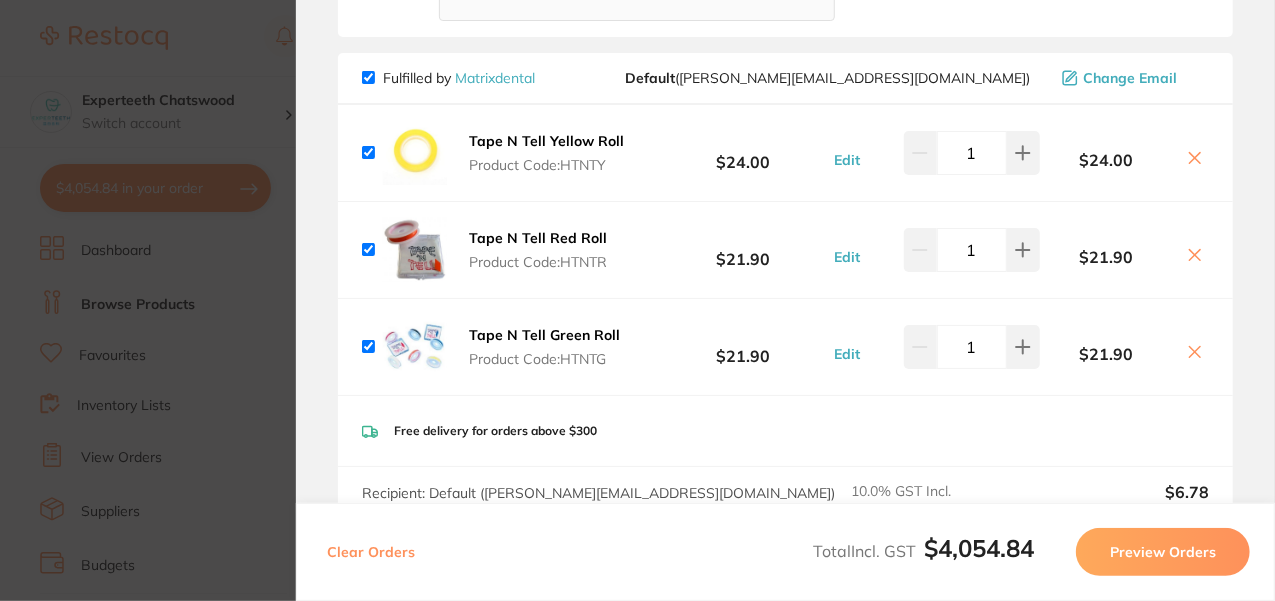 scroll, scrollTop: 578, scrollLeft: 0, axis: vertical 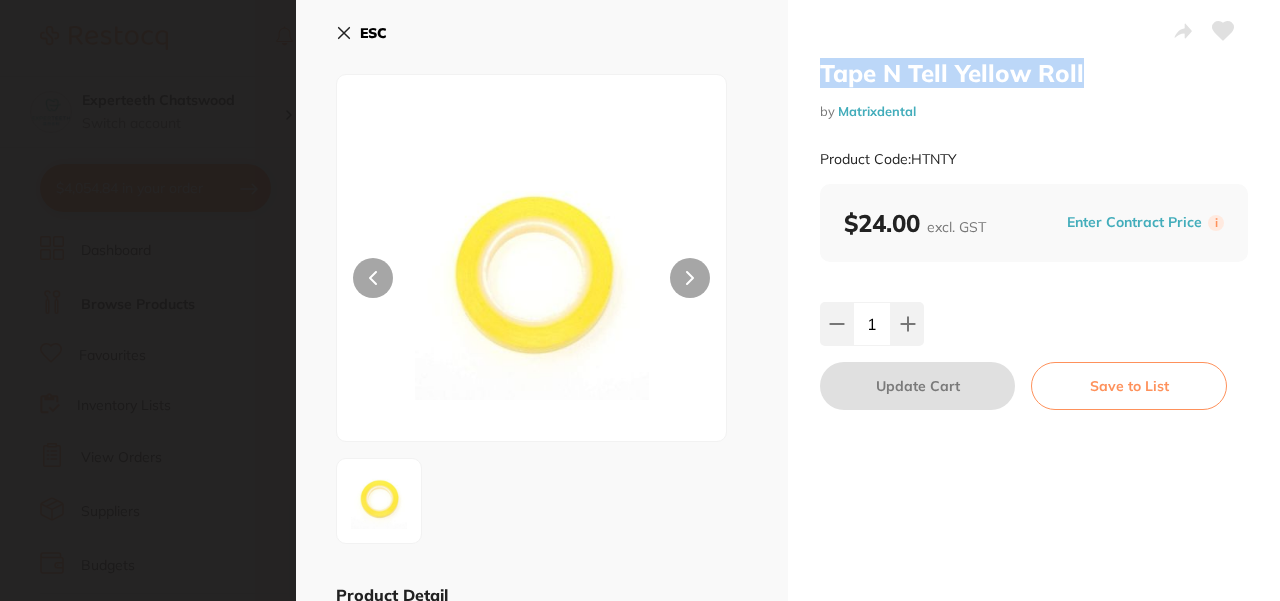 drag, startPoint x: 1088, startPoint y: 70, endPoint x: 818, endPoint y: 73, distance: 270.01666 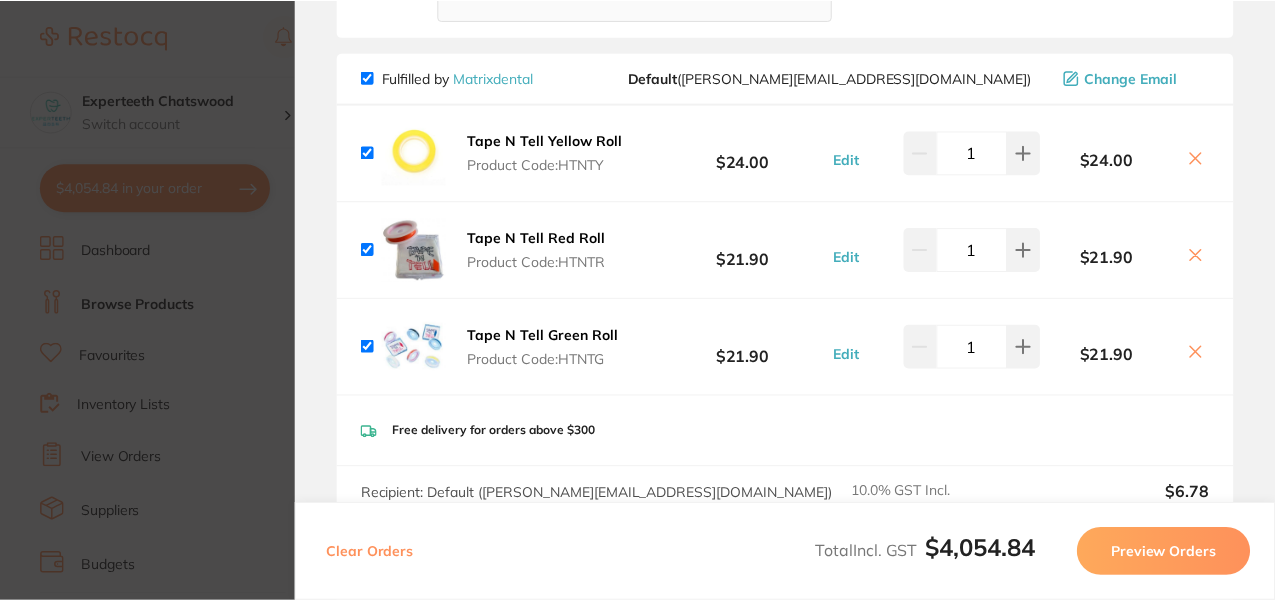scroll, scrollTop: 578, scrollLeft: 0, axis: vertical 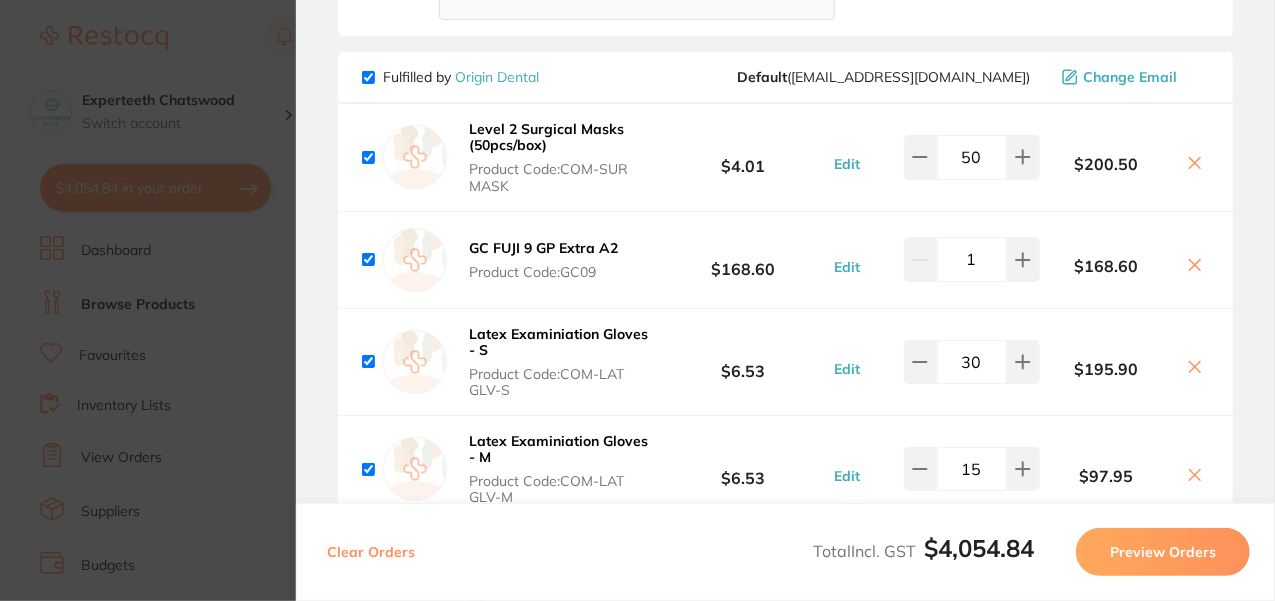 click 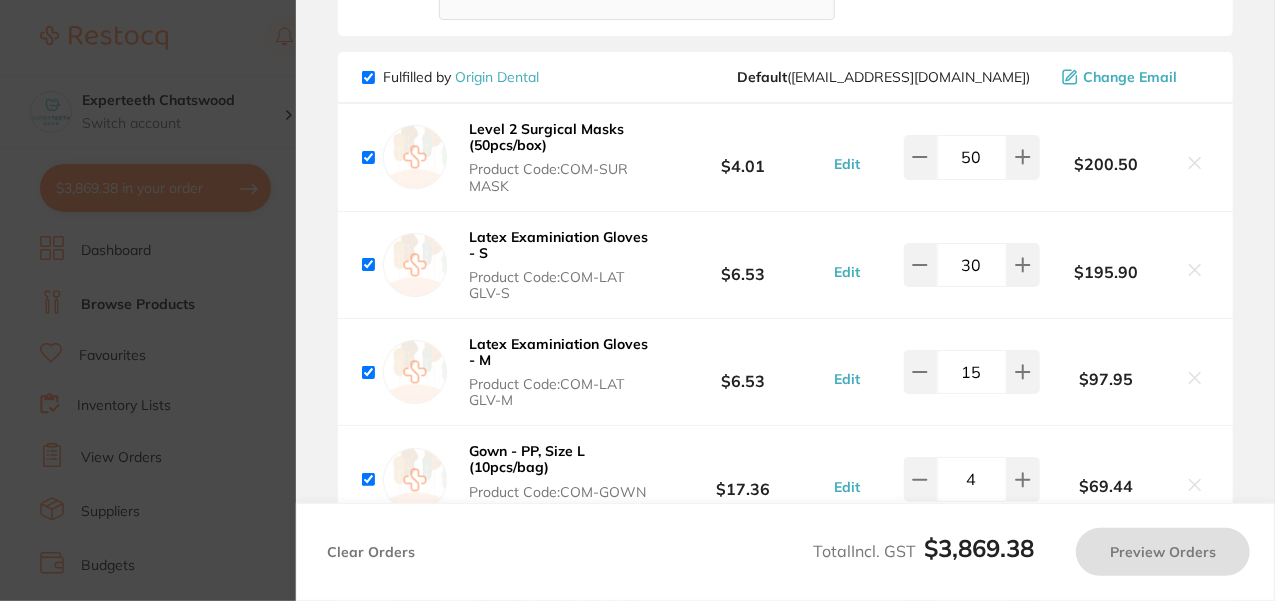 checkbox on "true" 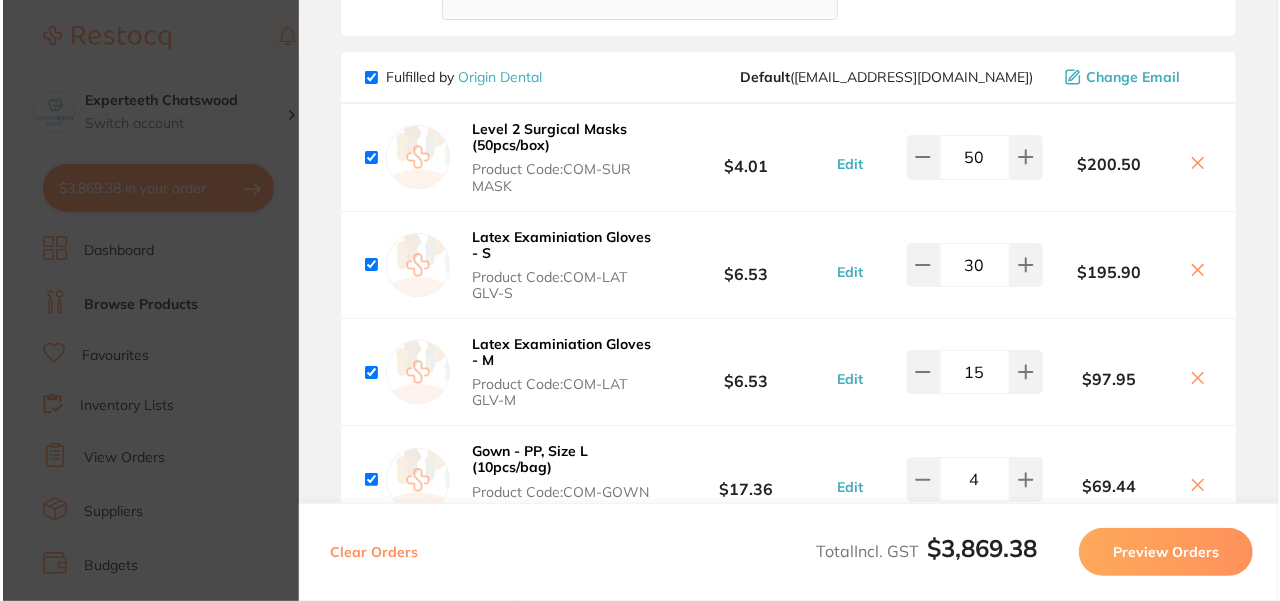scroll, scrollTop: 0, scrollLeft: 0, axis: both 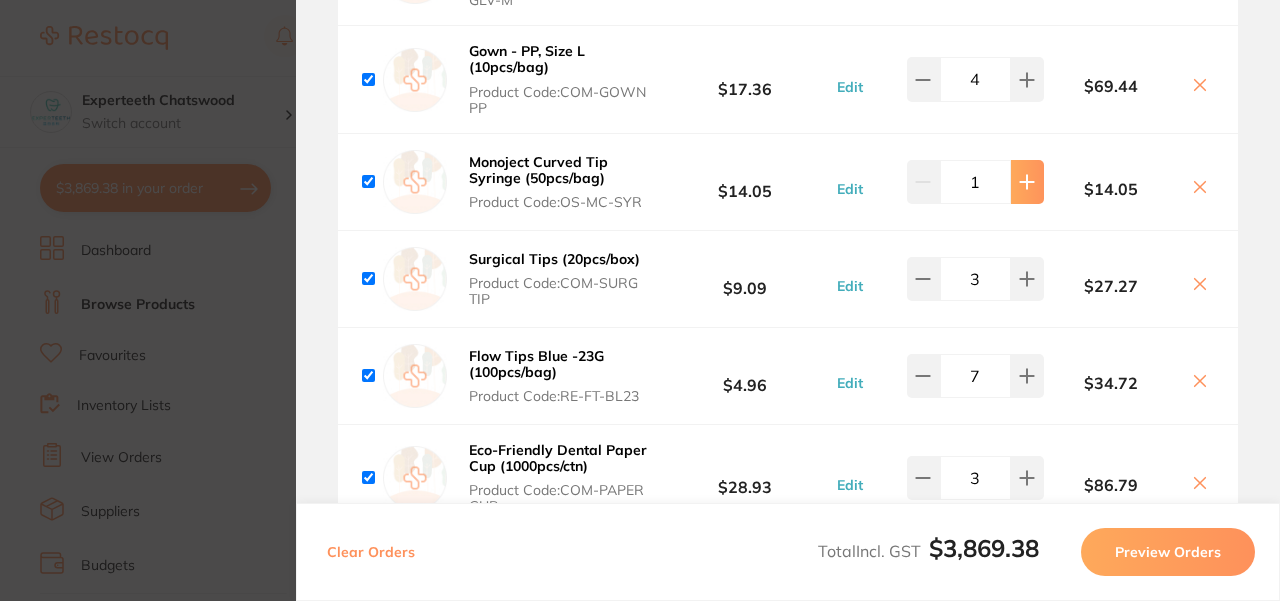 click 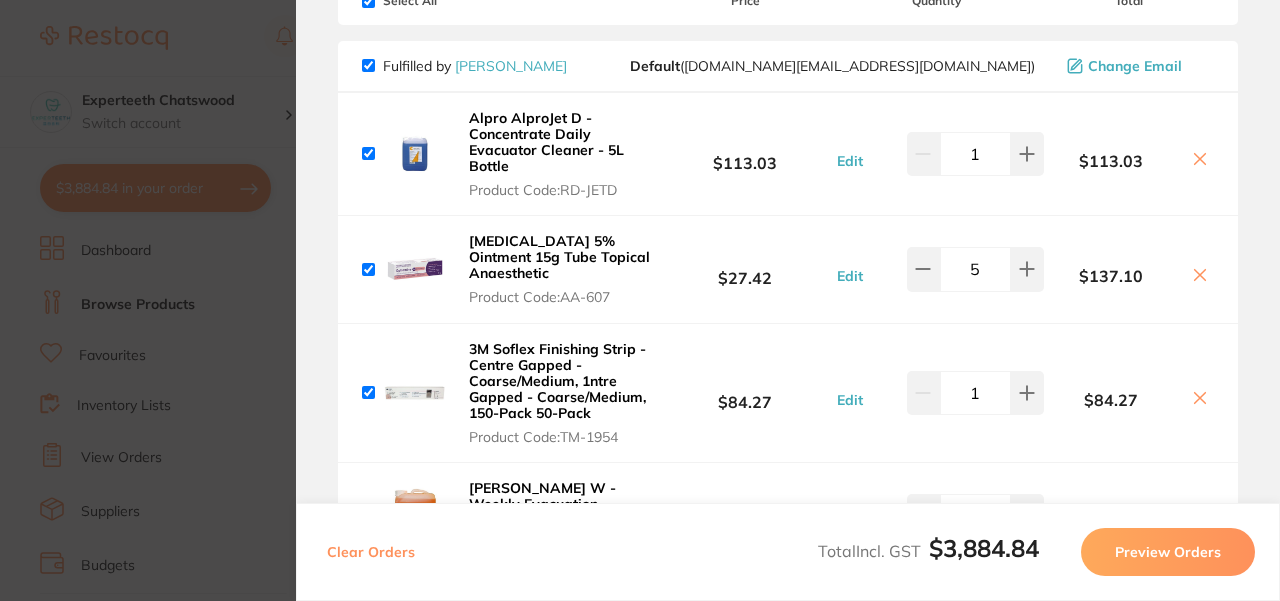 scroll, scrollTop: 0, scrollLeft: 0, axis: both 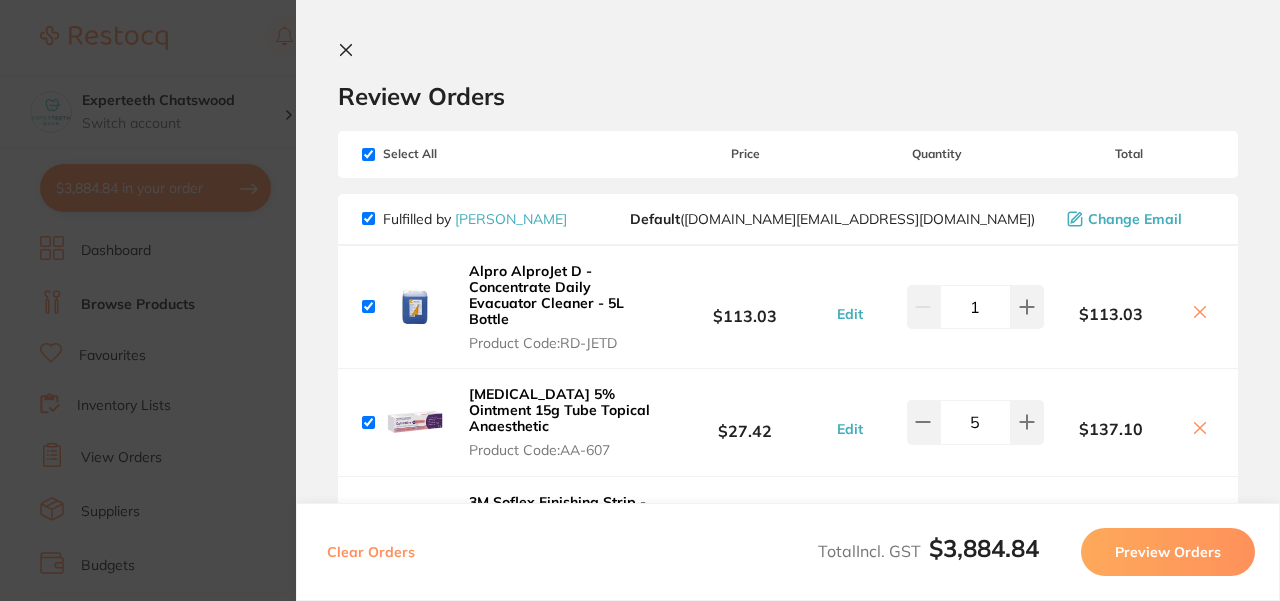 click 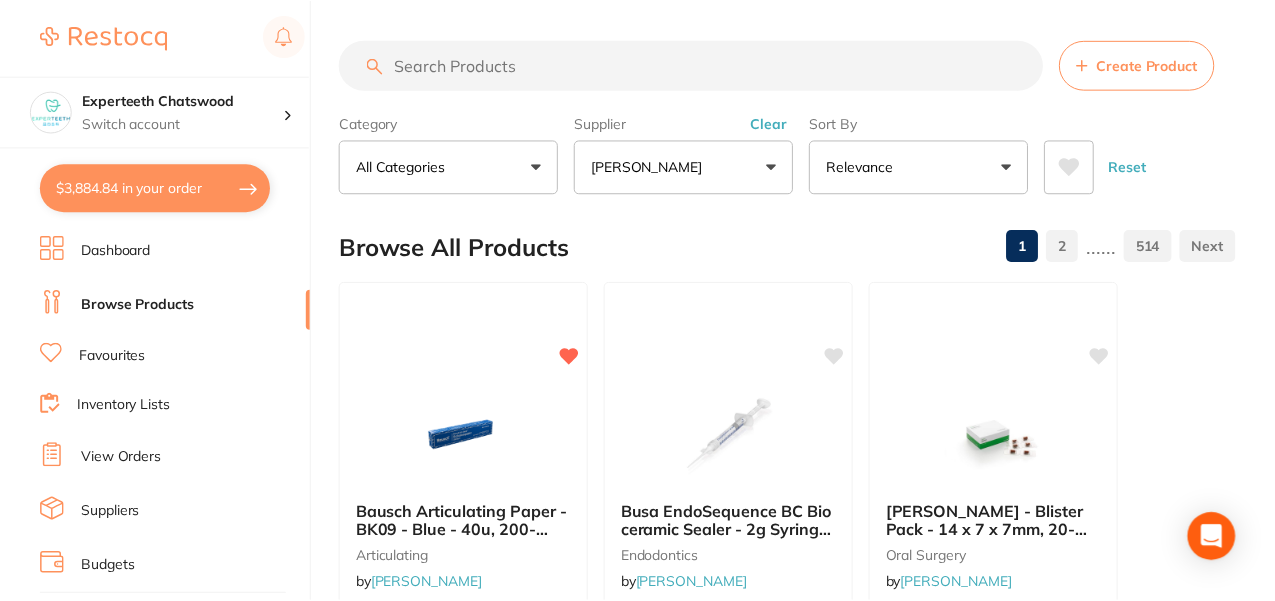 scroll, scrollTop: 578, scrollLeft: 0, axis: vertical 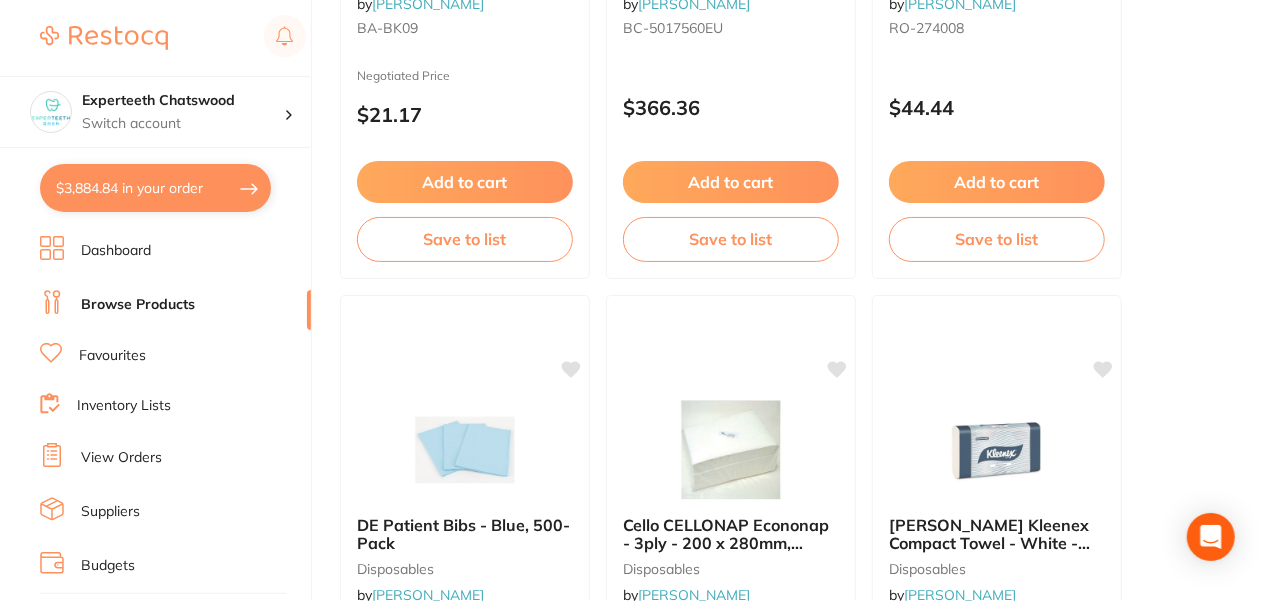 click on "Browse Products" at bounding box center [138, 305] 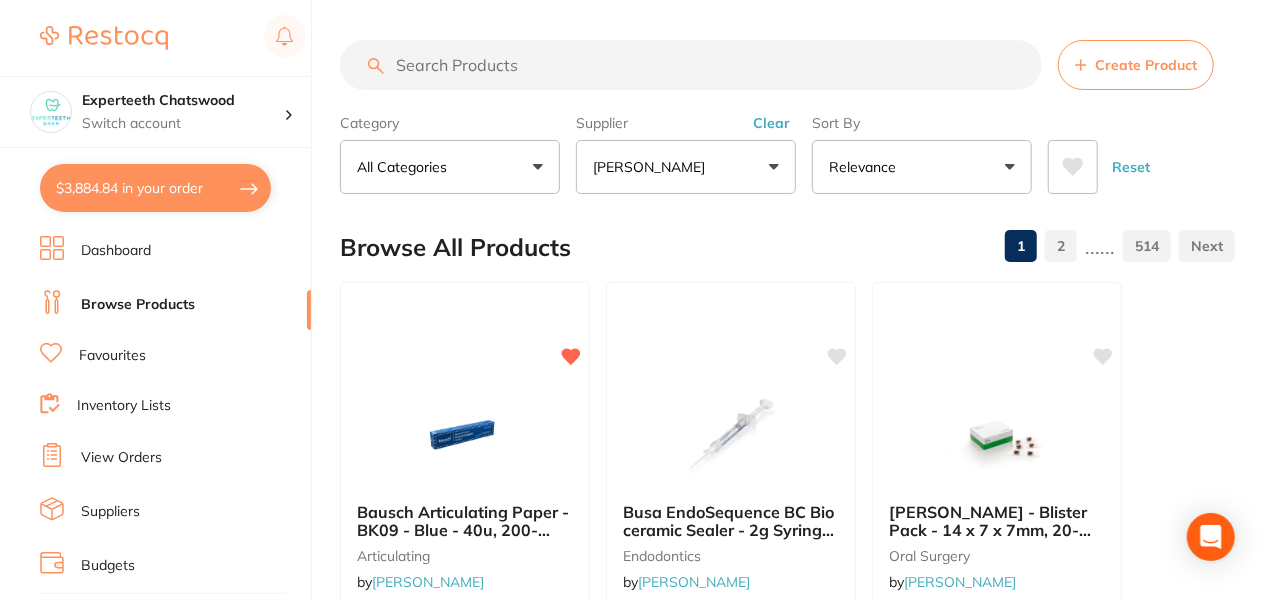 paste on "Tape N Tell Yellow Roll" 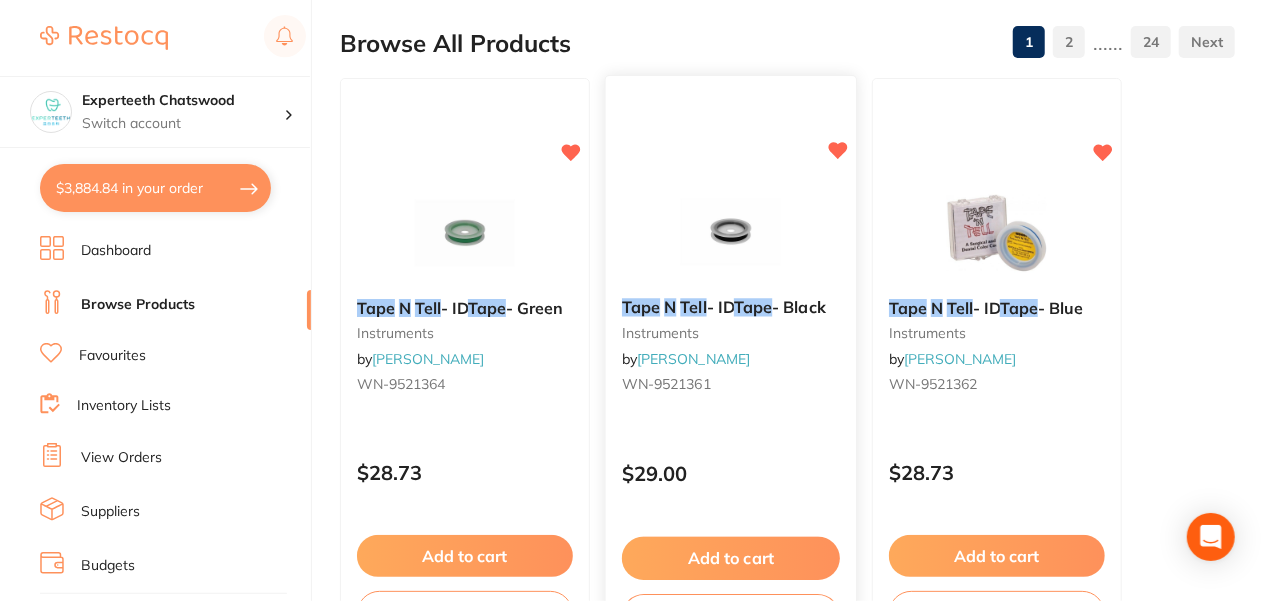 scroll, scrollTop: 222, scrollLeft: 0, axis: vertical 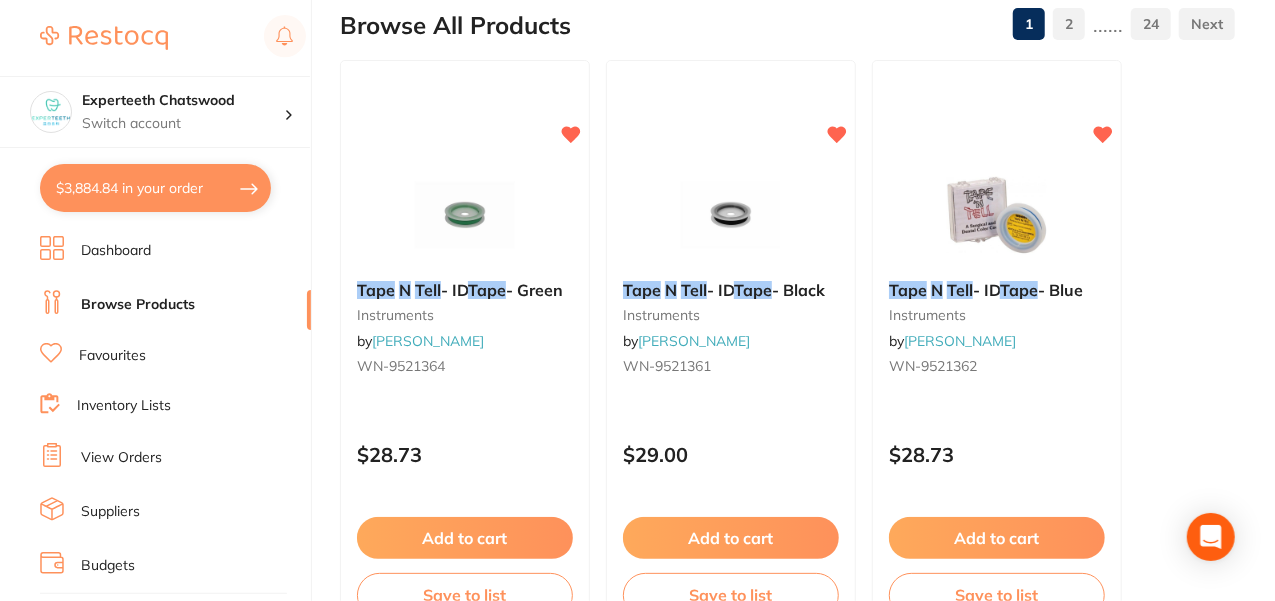 type on "Tape N Tell Yellow Roll" 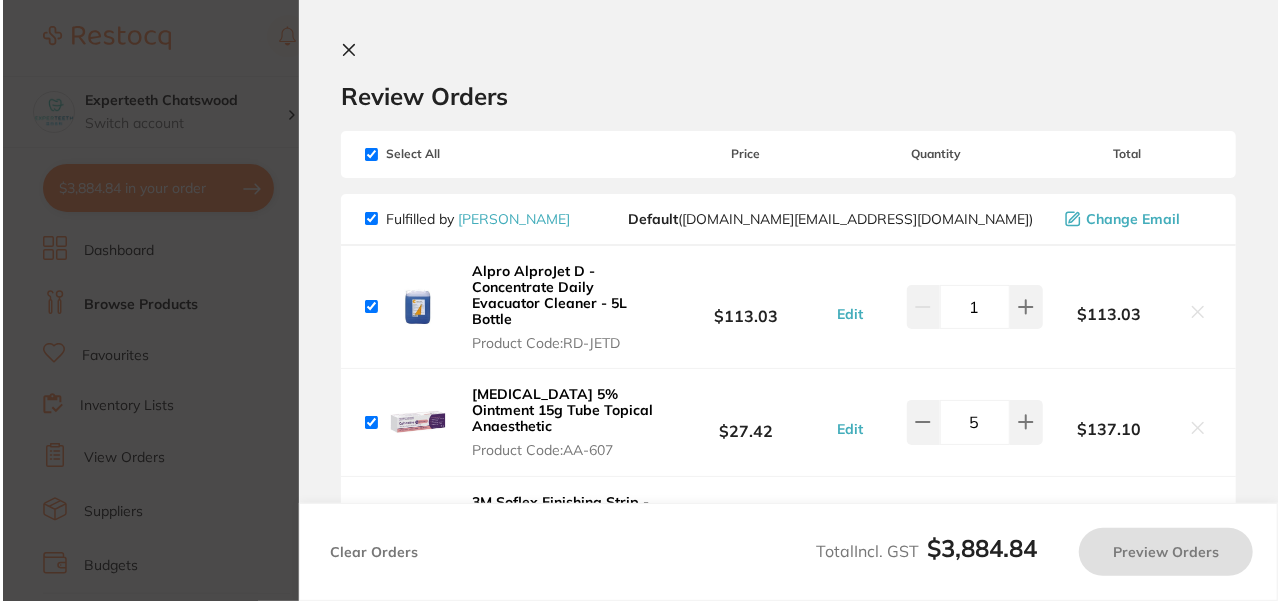 scroll, scrollTop: 0, scrollLeft: 0, axis: both 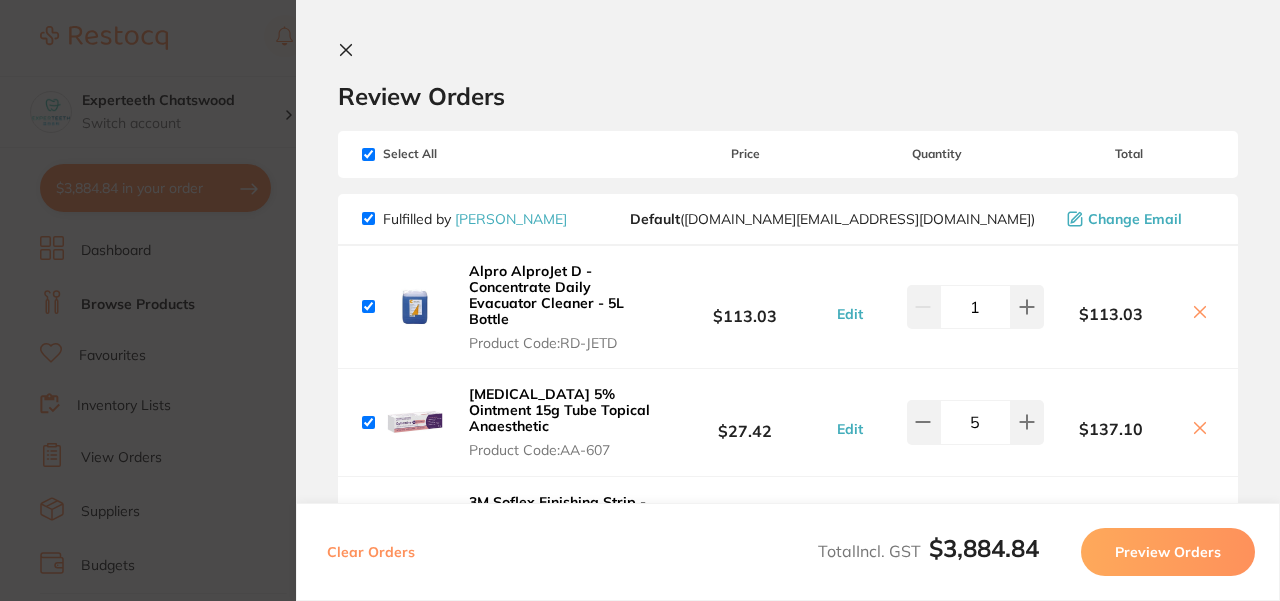 click 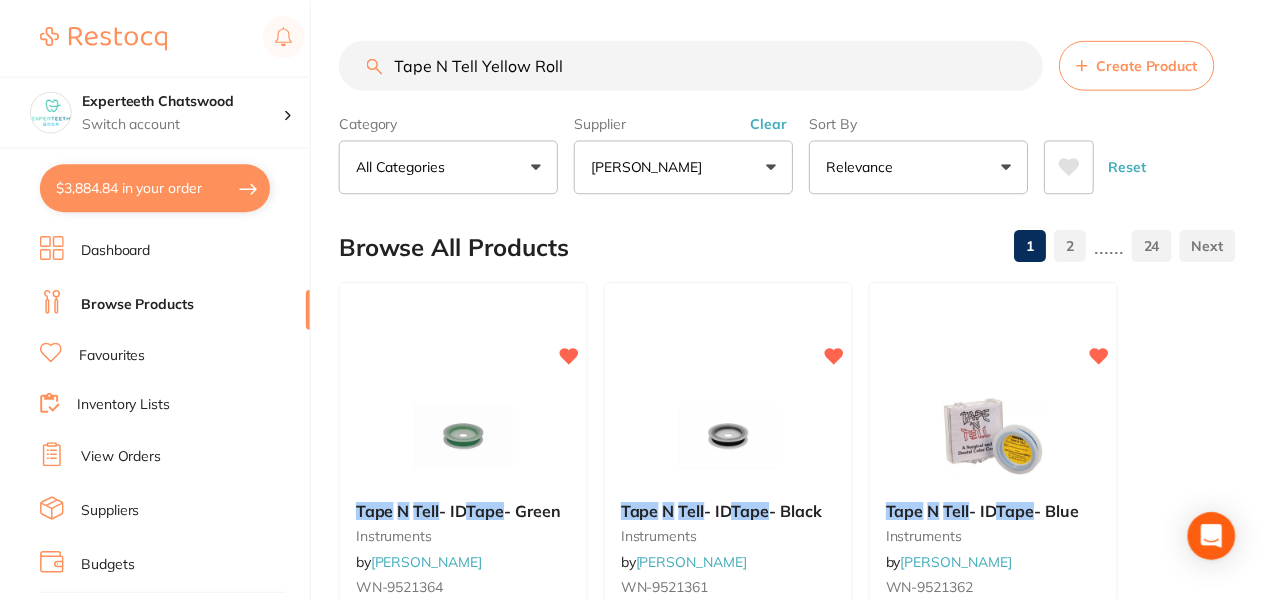 scroll, scrollTop: 222, scrollLeft: 0, axis: vertical 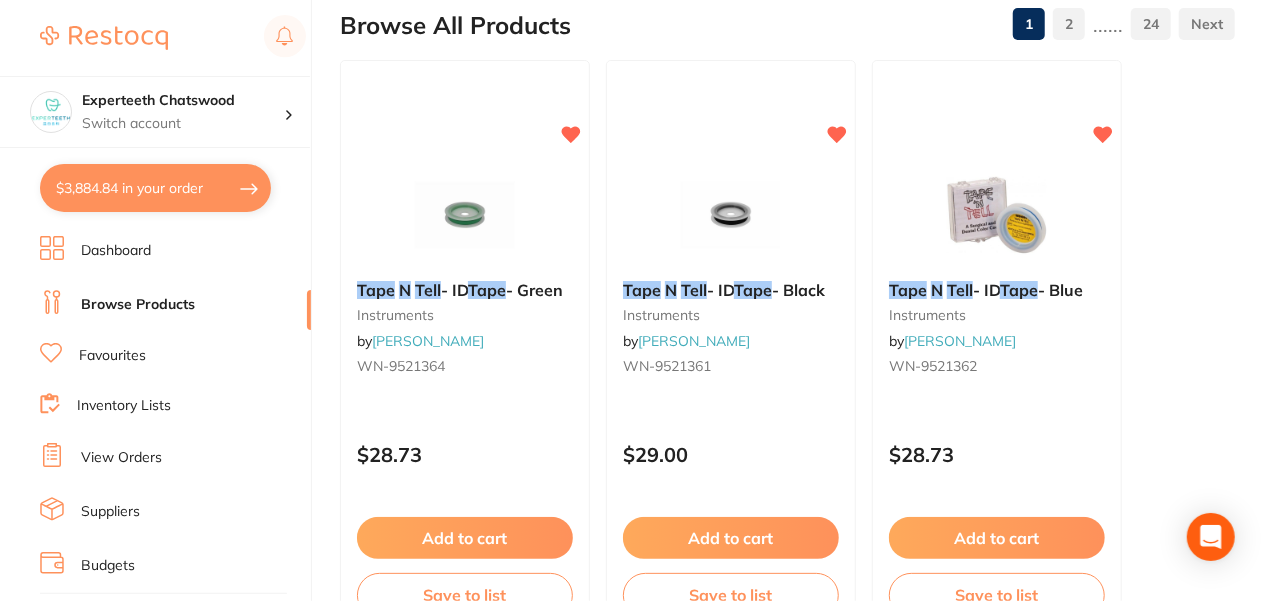 click on "Browse Products" at bounding box center (138, 305) 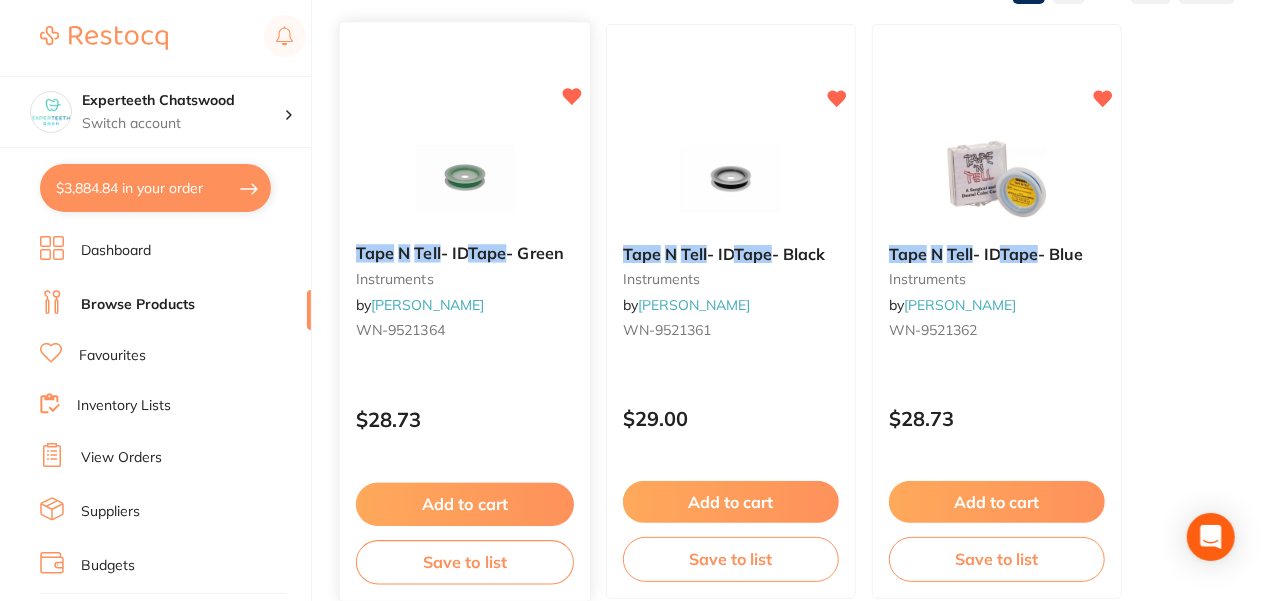 scroll, scrollTop: 266, scrollLeft: 0, axis: vertical 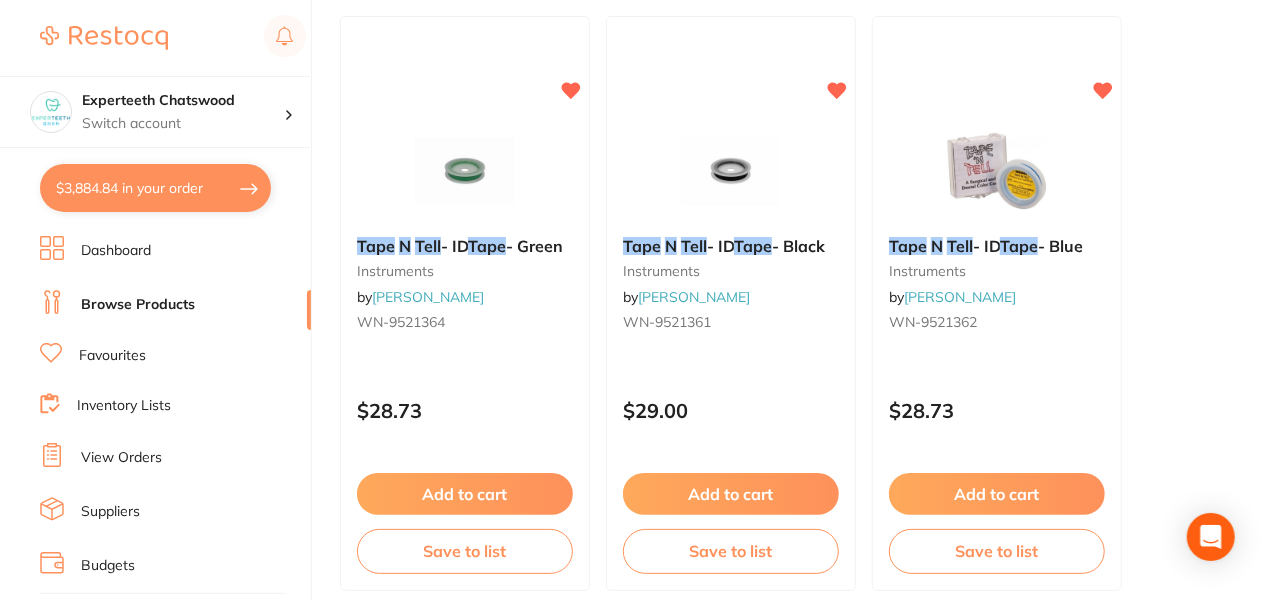 click on "$3,884.84   in your order" at bounding box center [155, 188] 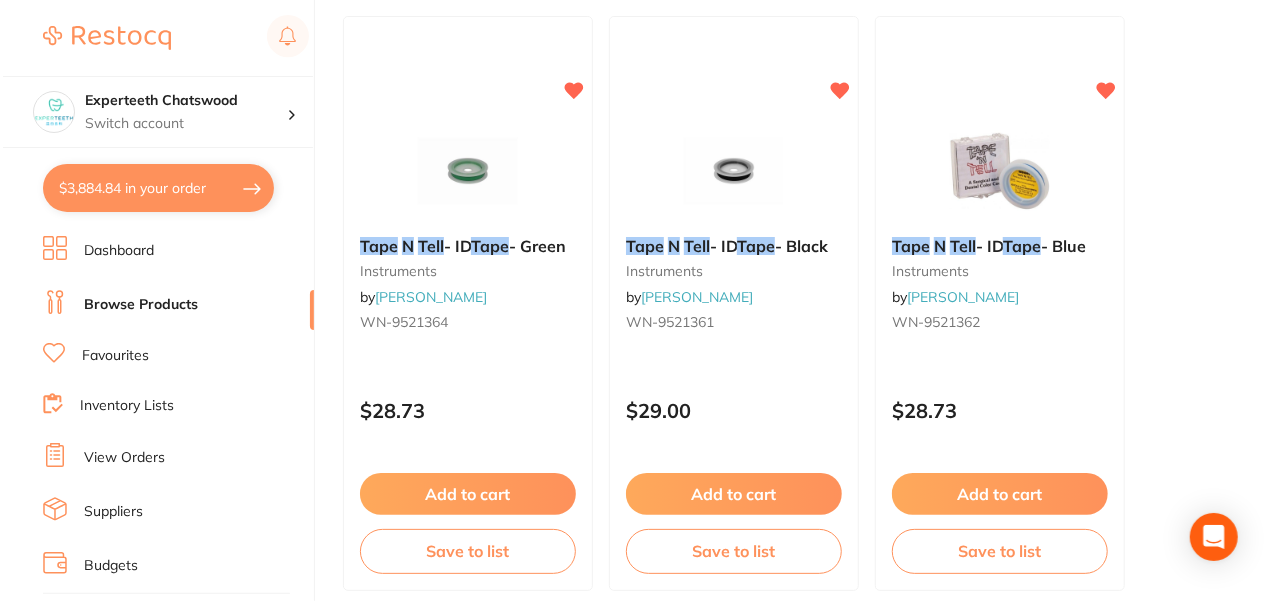 scroll, scrollTop: 0, scrollLeft: 0, axis: both 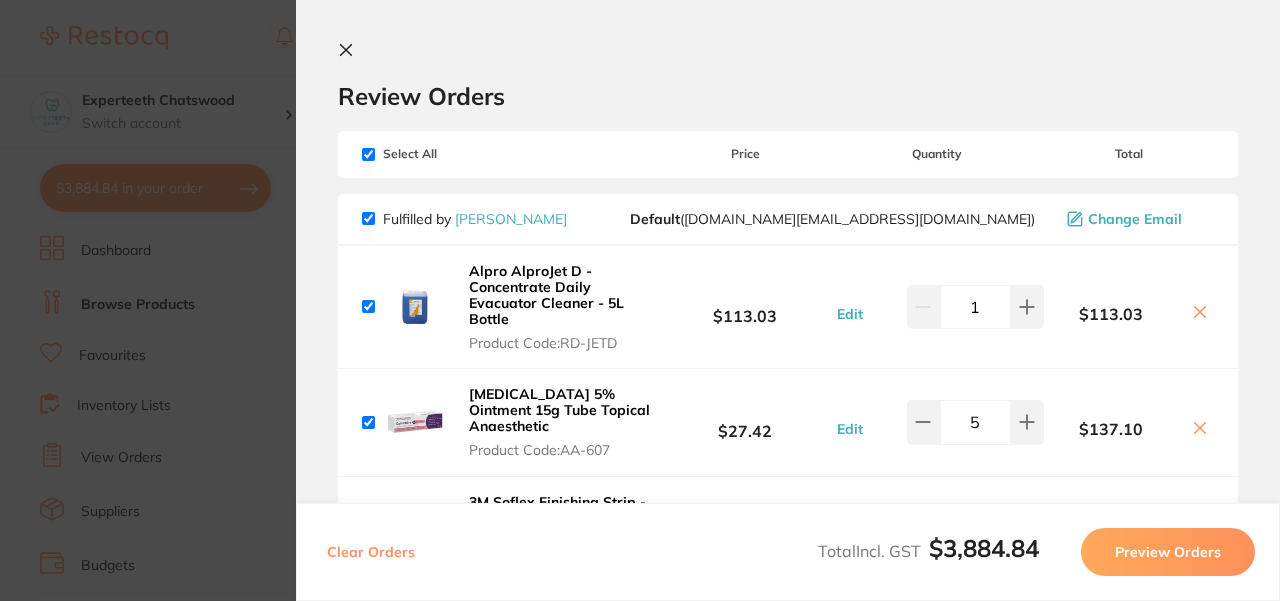 click 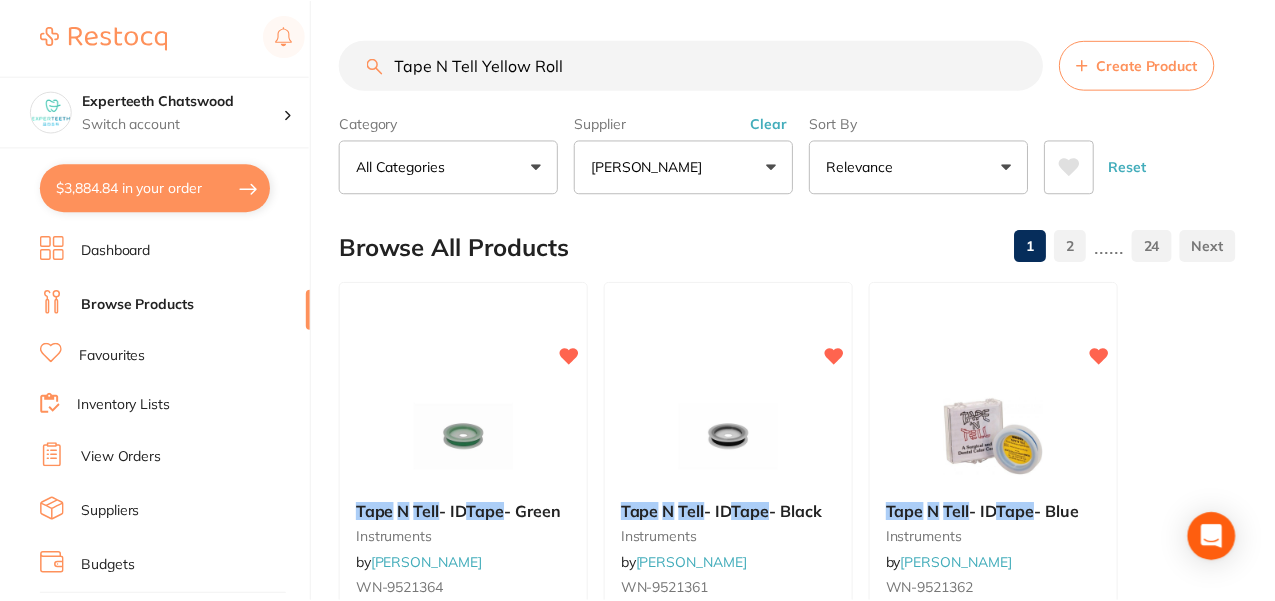 scroll, scrollTop: 266, scrollLeft: 0, axis: vertical 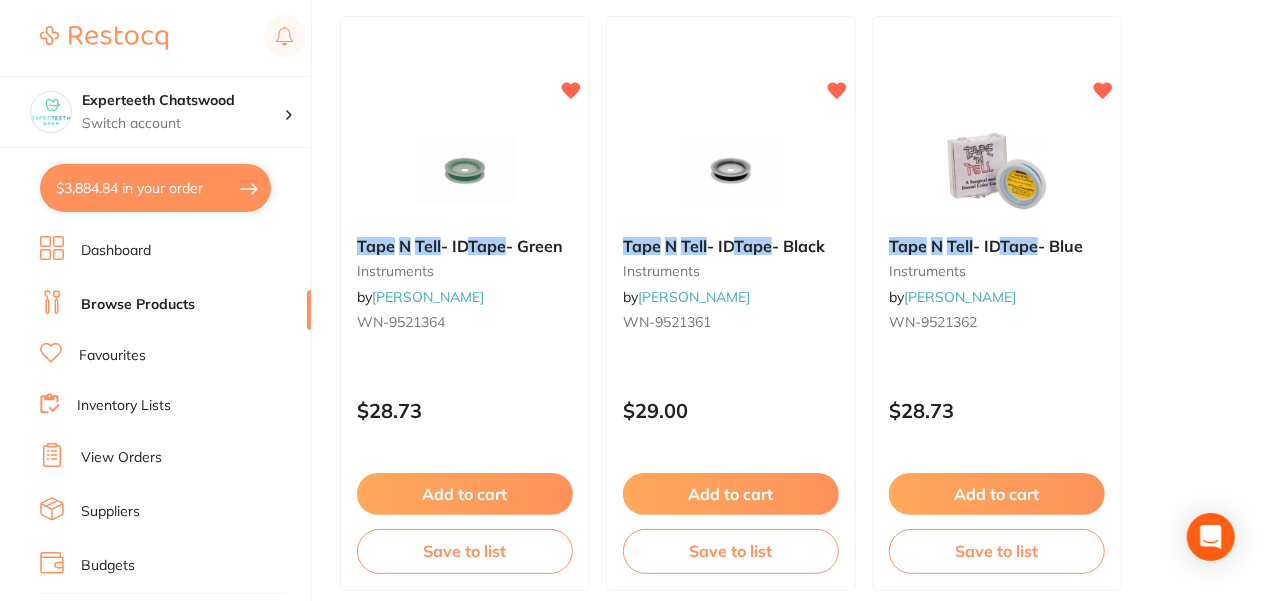 click on "Browse Products" at bounding box center (138, 305) 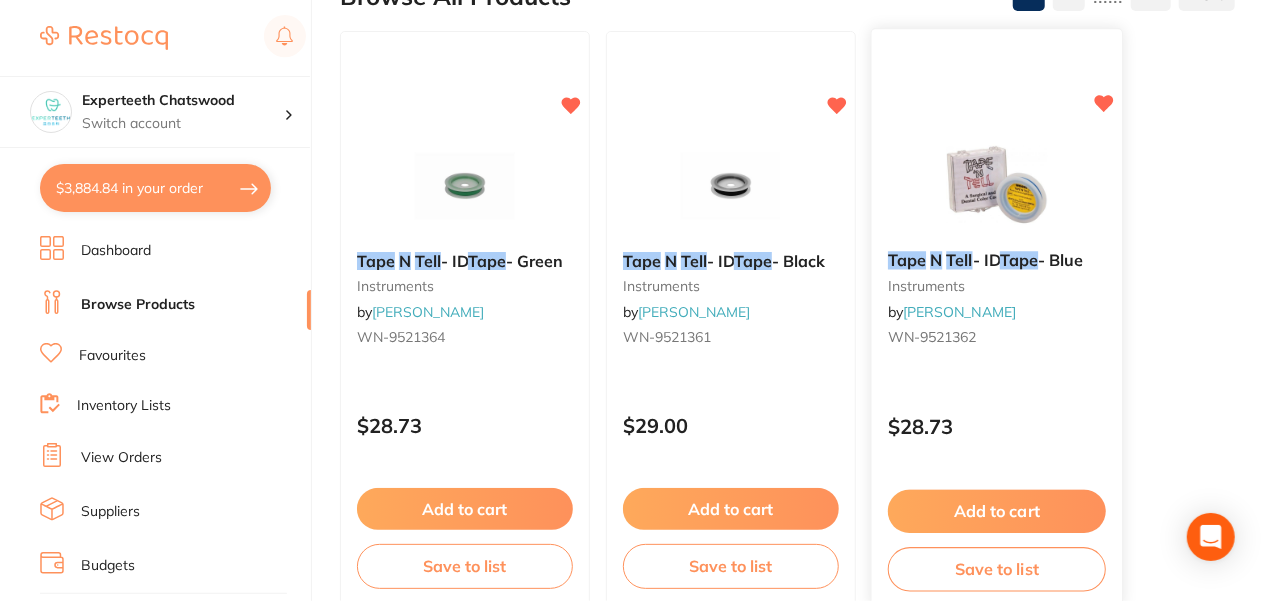 scroll, scrollTop: 266, scrollLeft: 0, axis: vertical 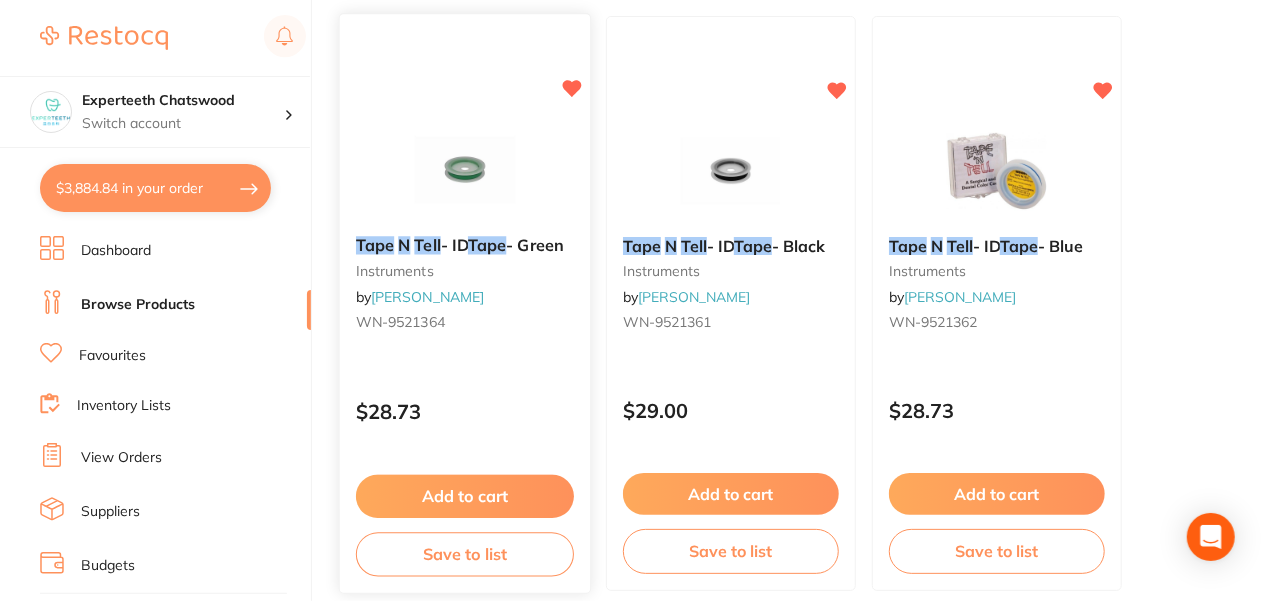 click on "Add to cart" at bounding box center [465, 496] 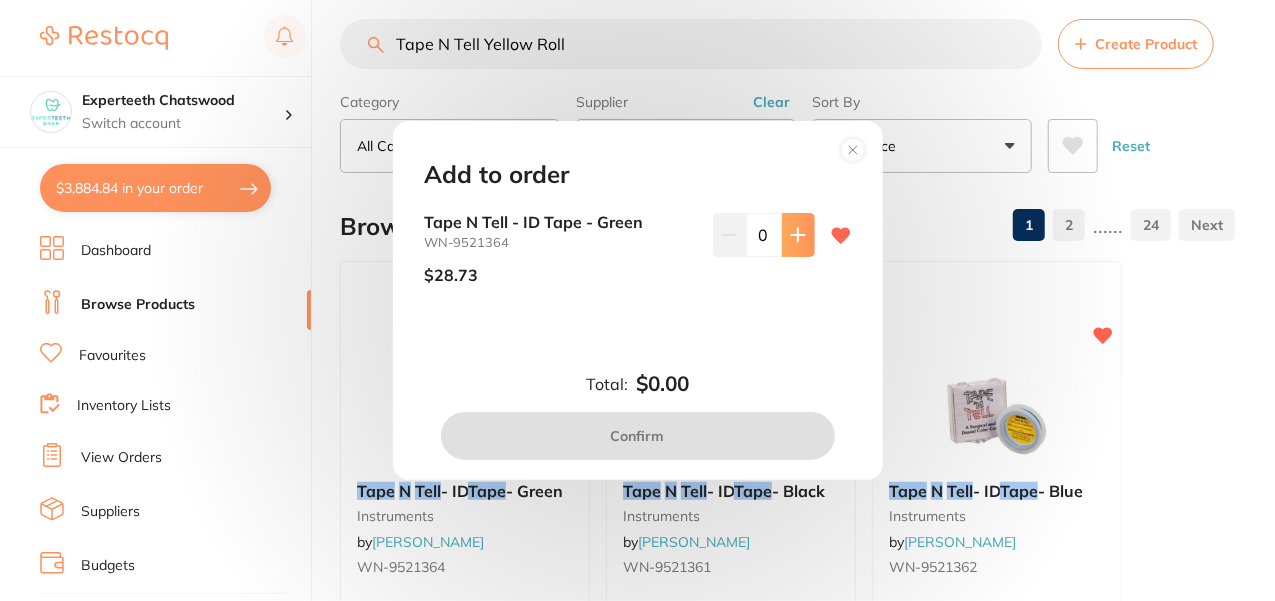 scroll, scrollTop: 266, scrollLeft: 0, axis: vertical 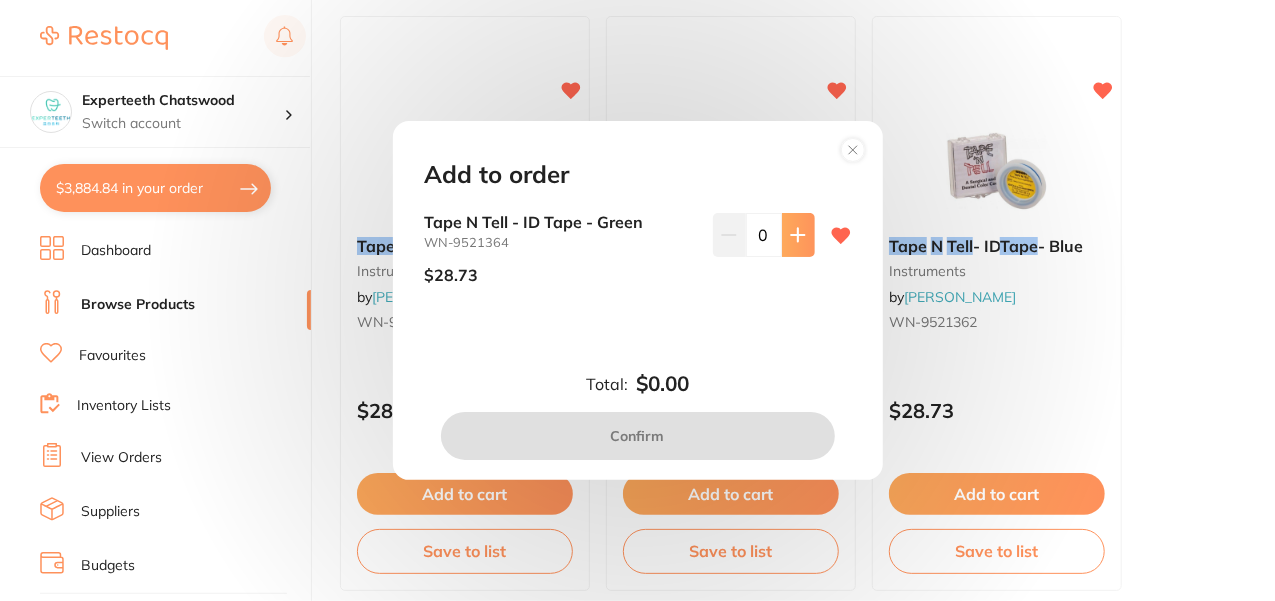 click 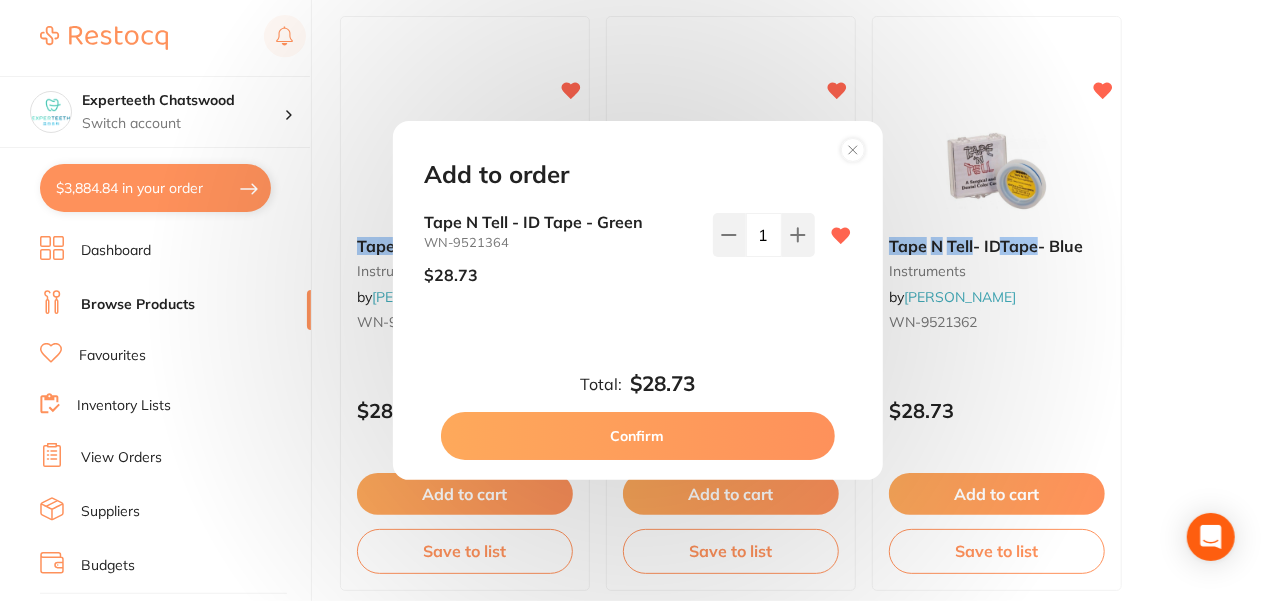 click on "Confirm" at bounding box center [638, 436] 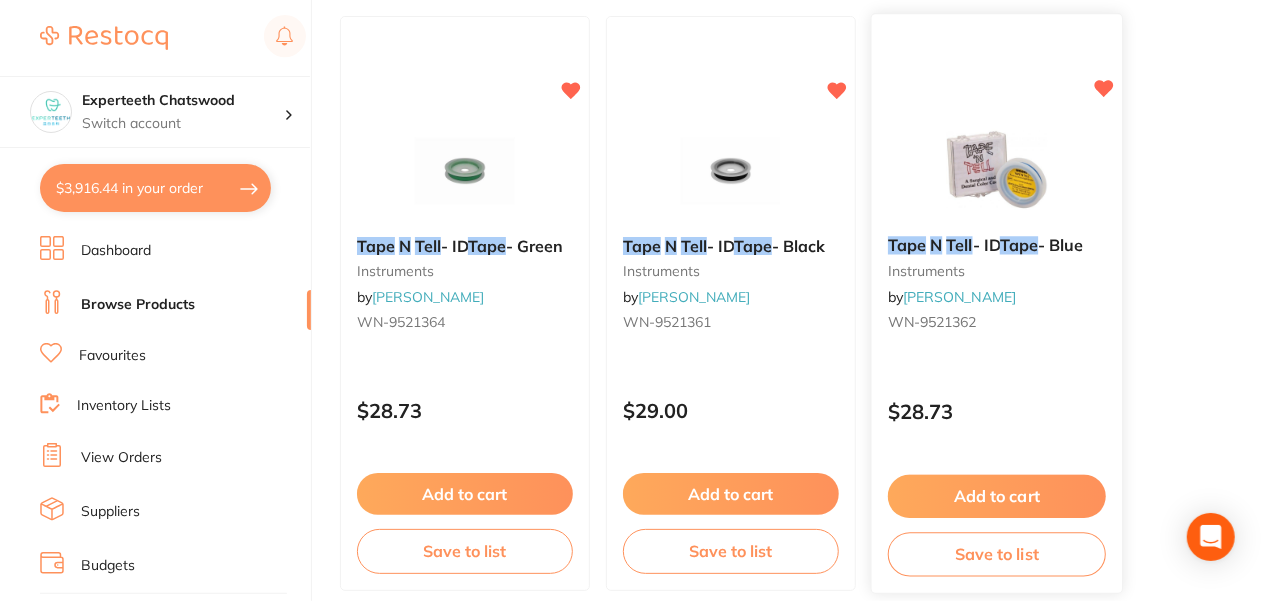 click on "Add to cart" at bounding box center [997, 496] 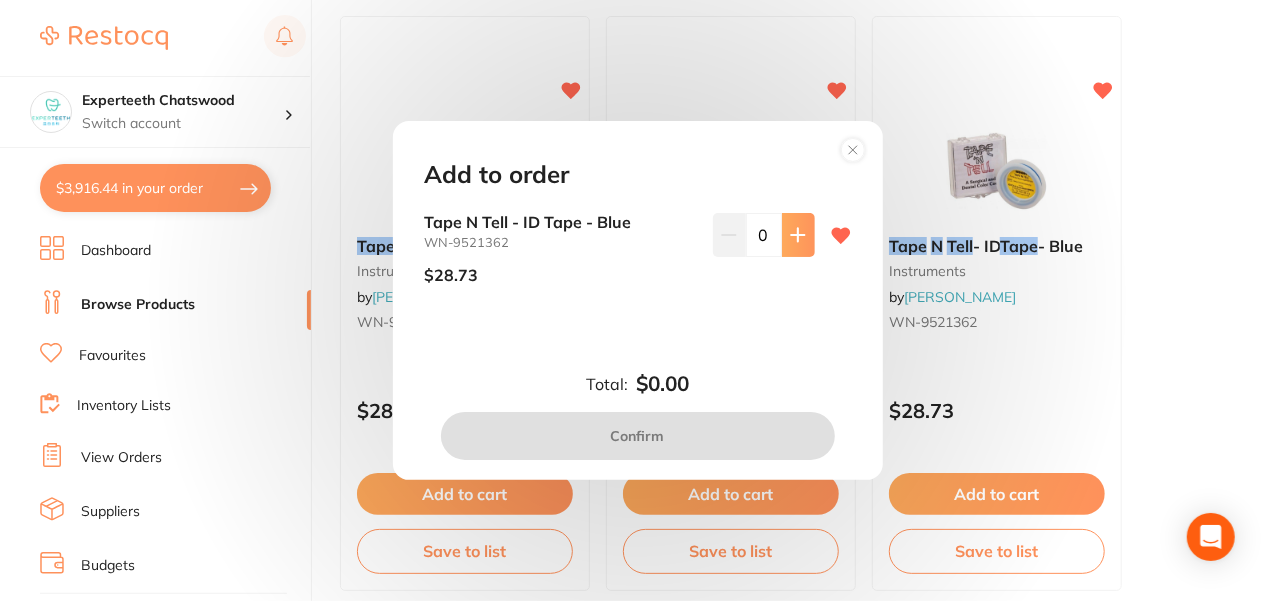 click 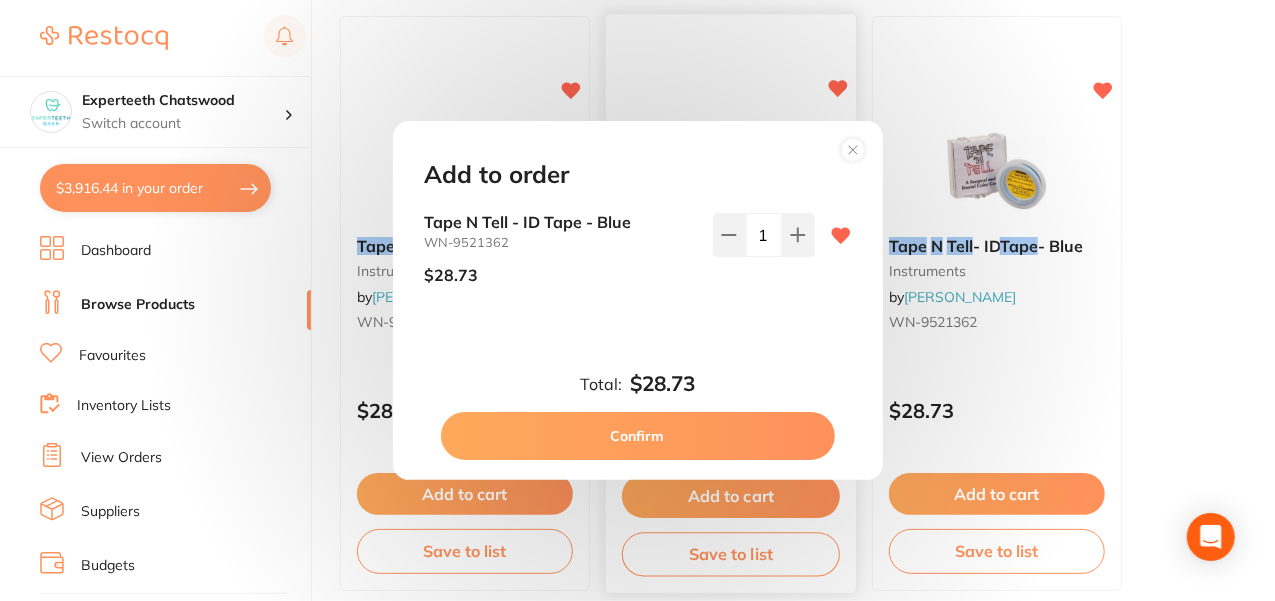click on "Confirm" at bounding box center [638, 436] 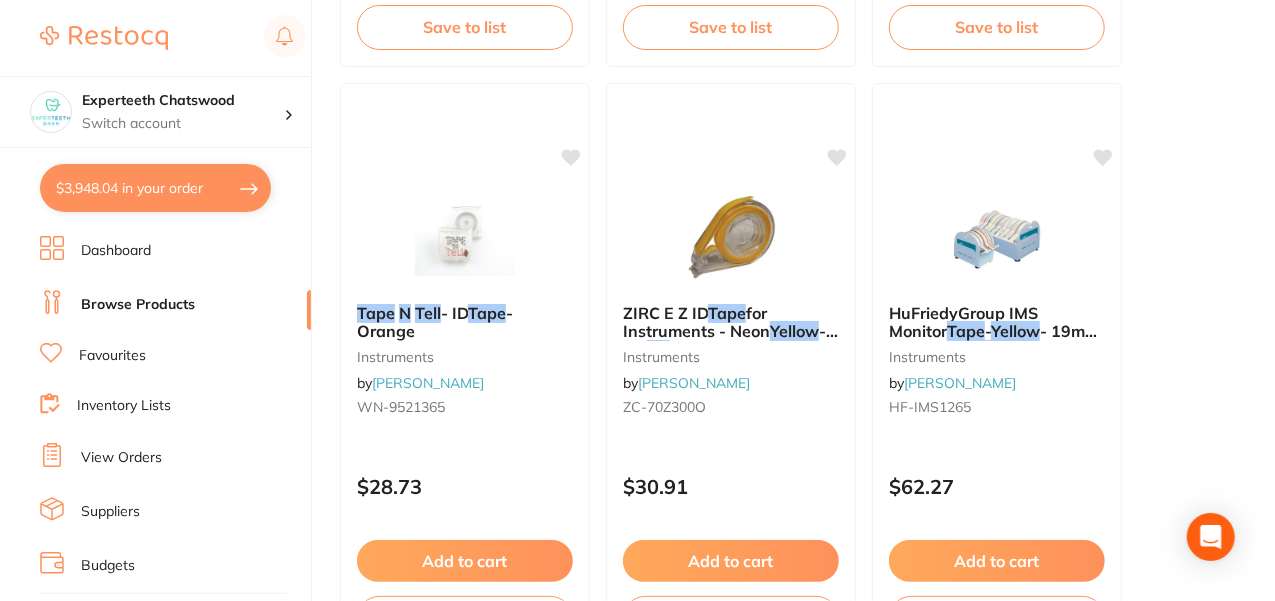 scroll, scrollTop: 800, scrollLeft: 0, axis: vertical 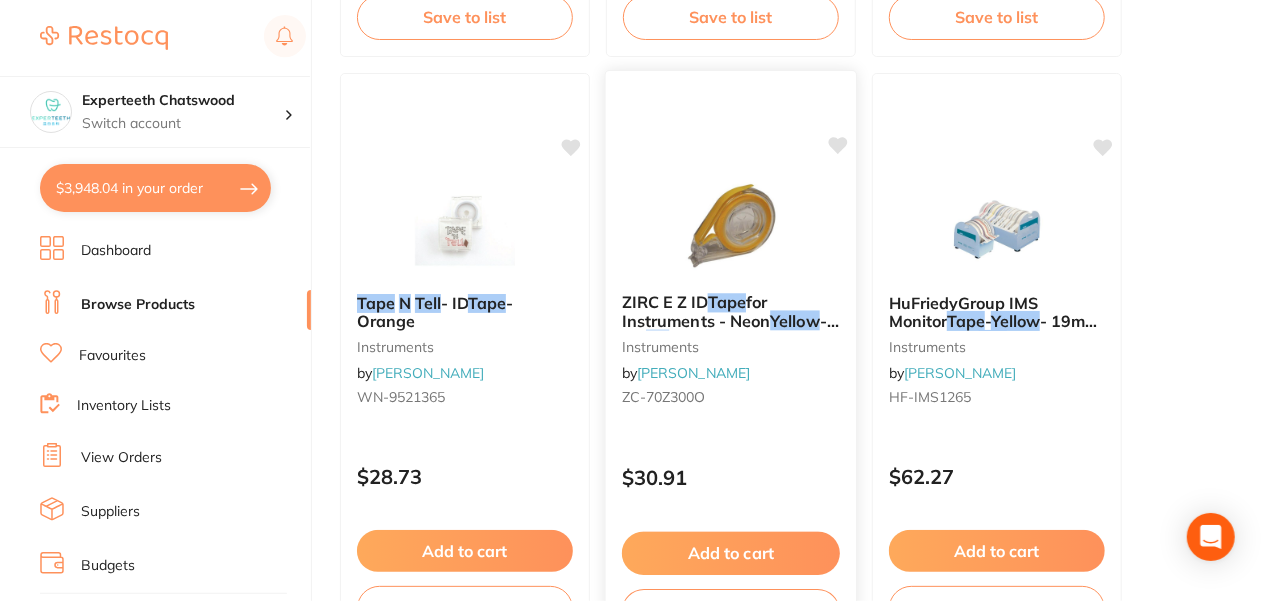 click on "Add to cart" at bounding box center [731, 553] 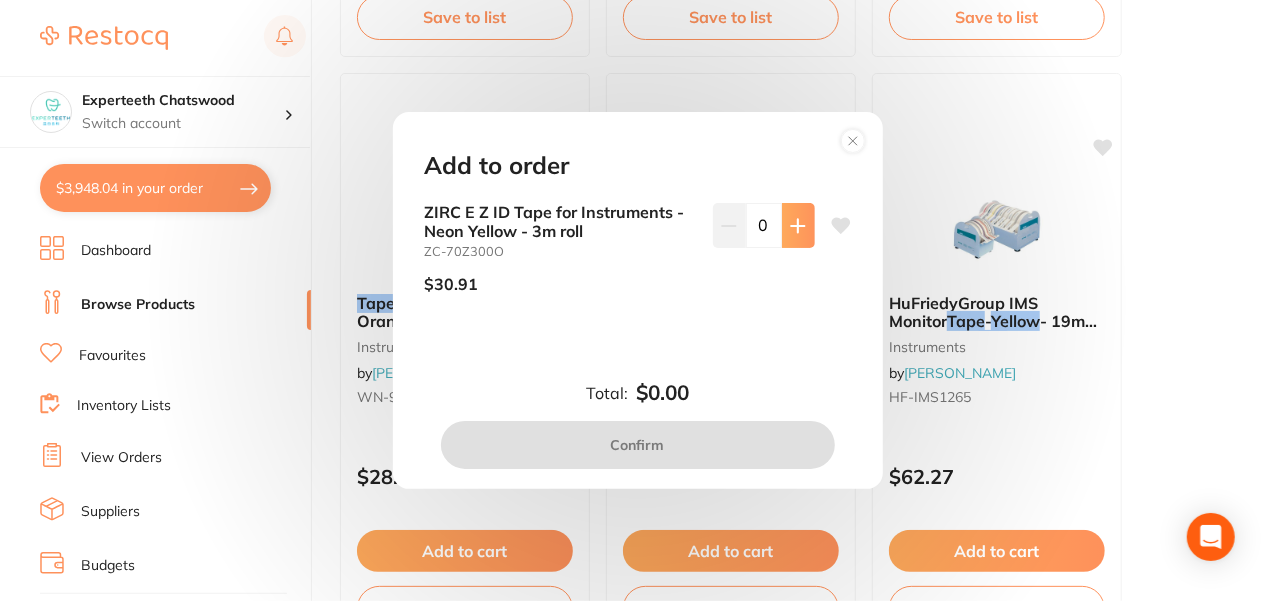 click 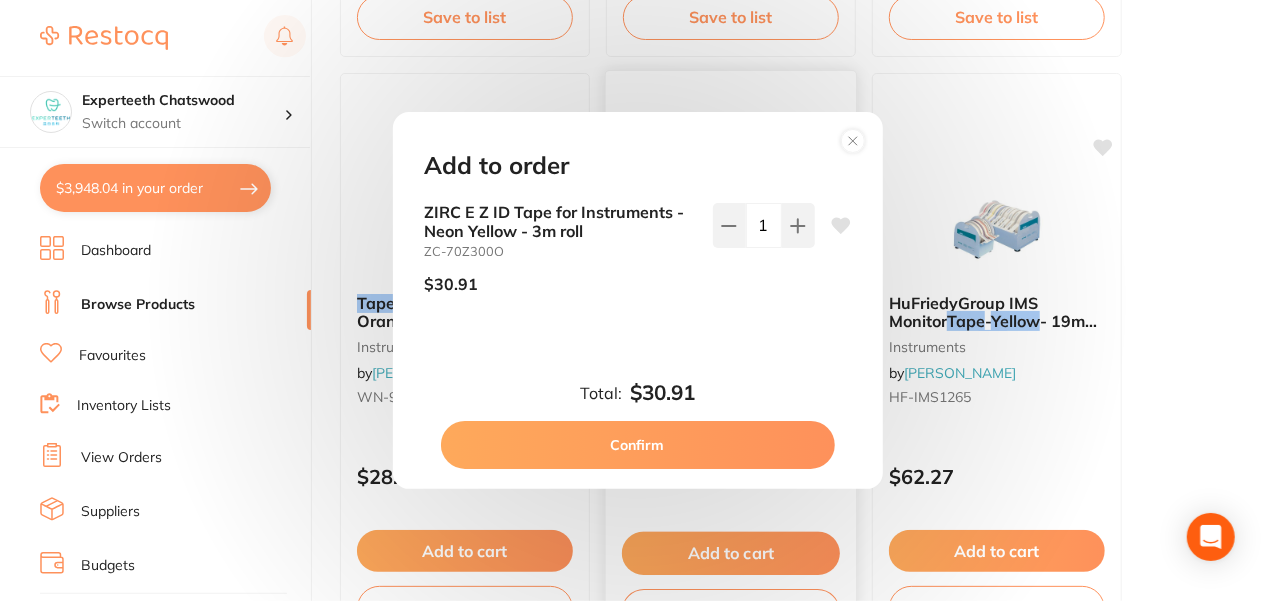 click on "Confirm" at bounding box center (638, 445) 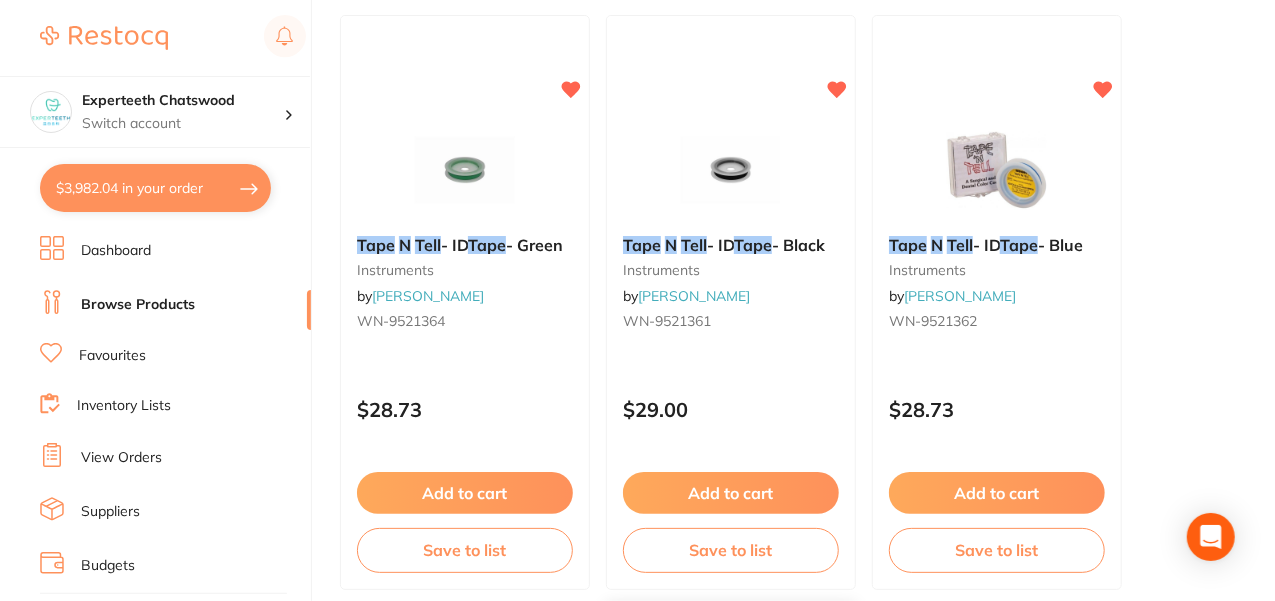 scroll, scrollTop: 266, scrollLeft: 0, axis: vertical 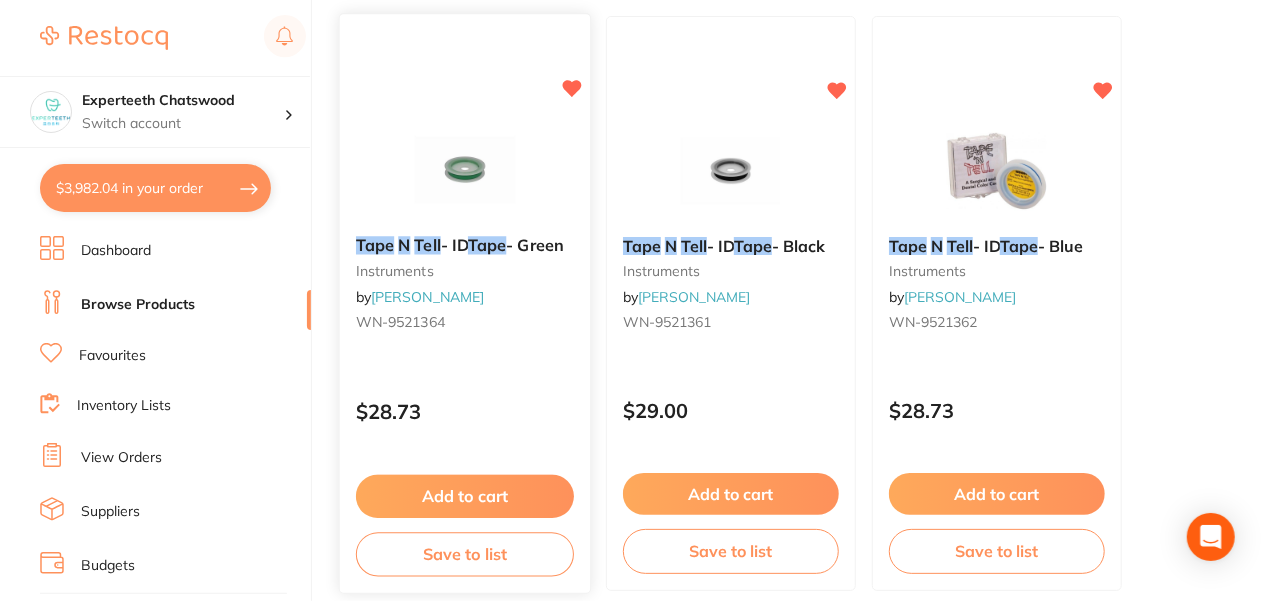 click on "[PERSON_NAME]" at bounding box center [427, 297] 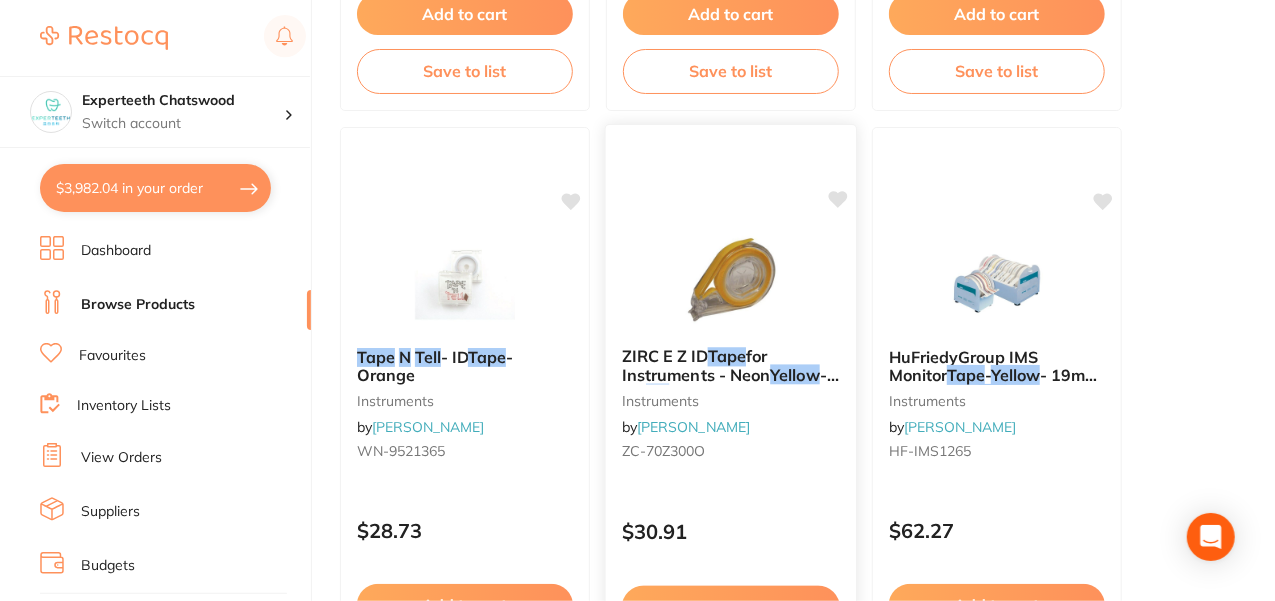 scroll, scrollTop: 755, scrollLeft: 0, axis: vertical 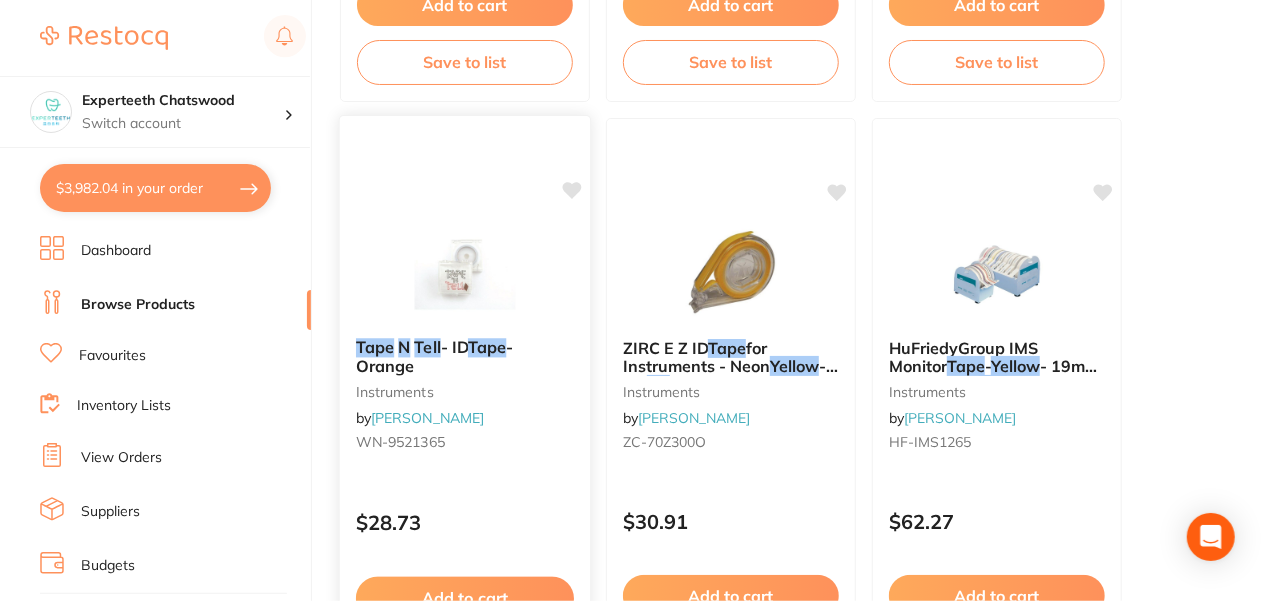 click on "[PERSON_NAME]" at bounding box center [427, 418] 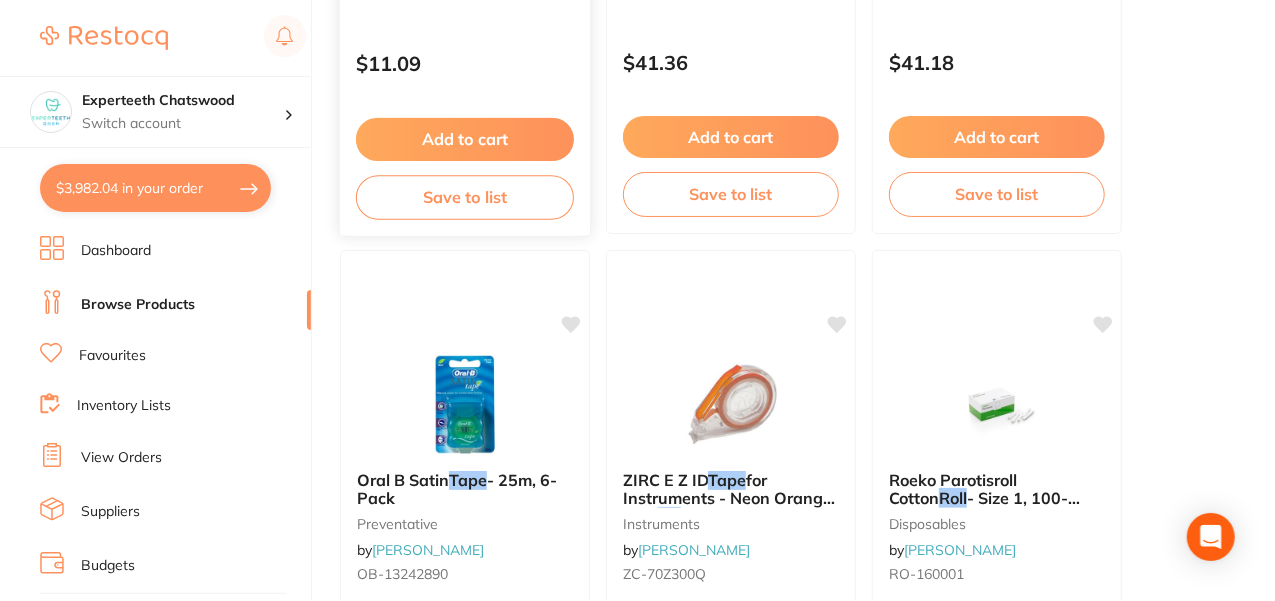 scroll, scrollTop: 2044, scrollLeft: 0, axis: vertical 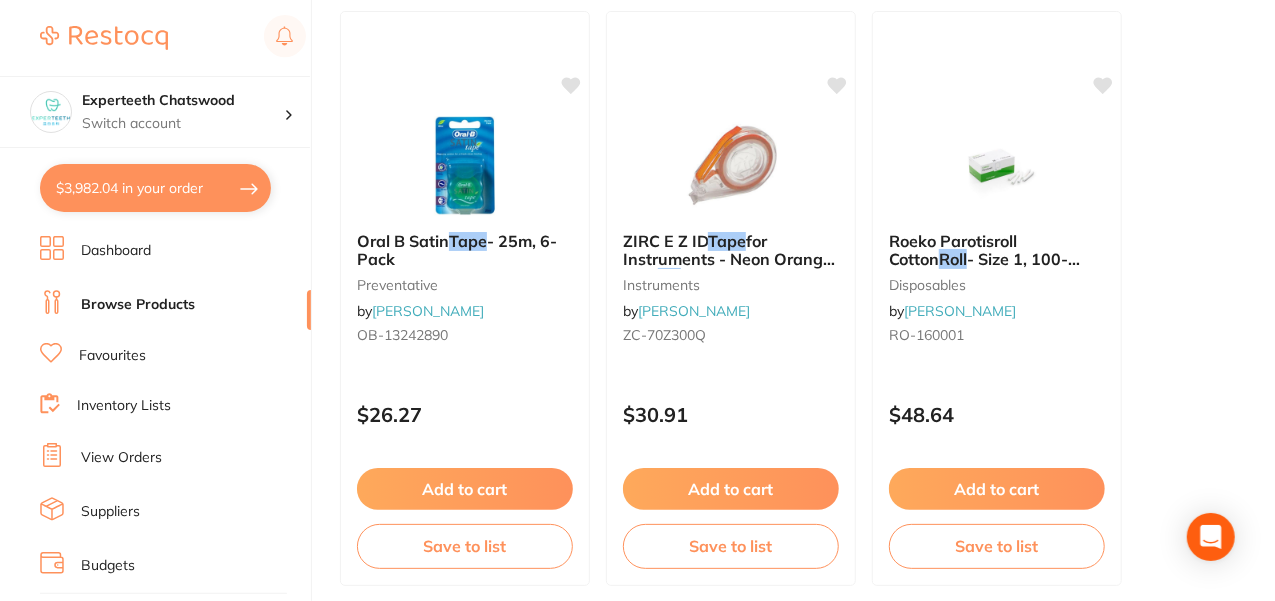 click on "$3,982.04   in your order" at bounding box center [155, 188] 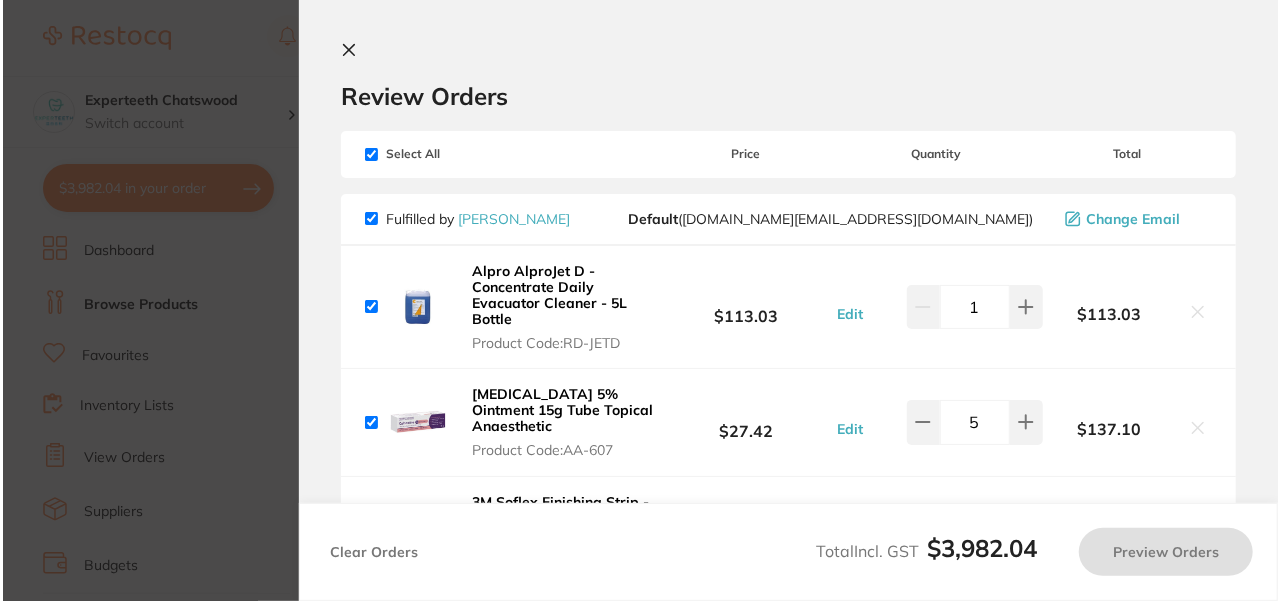 scroll, scrollTop: 0, scrollLeft: 0, axis: both 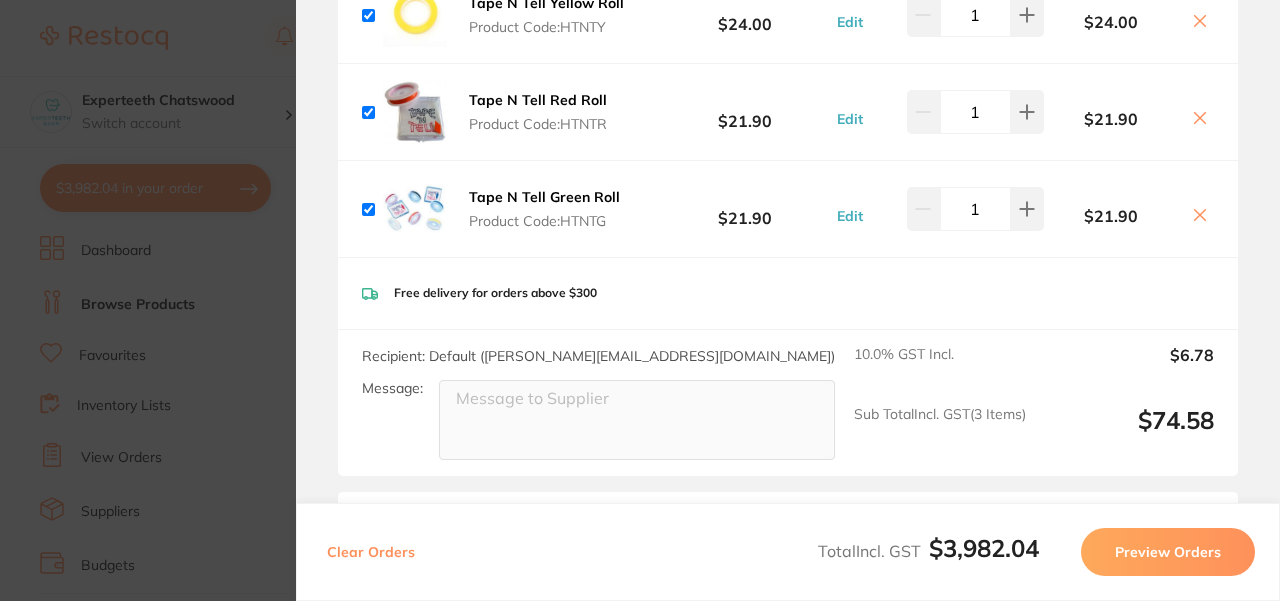 click on "Tape N Tell Red Roll" at bounding box center [538, 100] 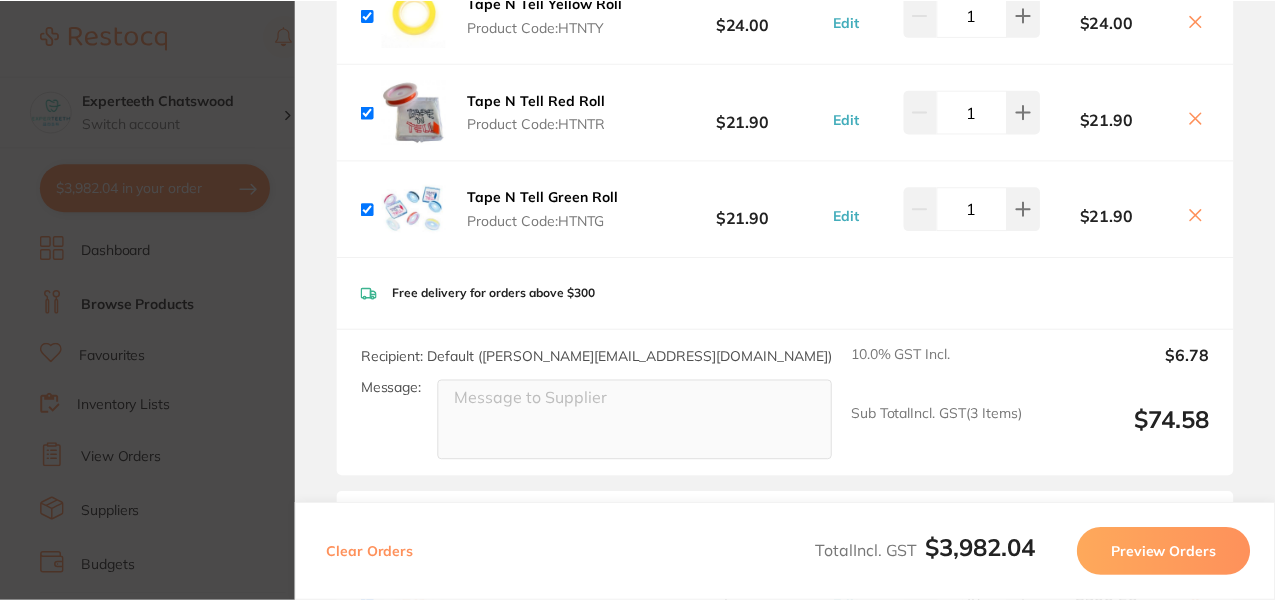 scroll, scrollTop: 2044, scrollLeft: 0, axis: vertical 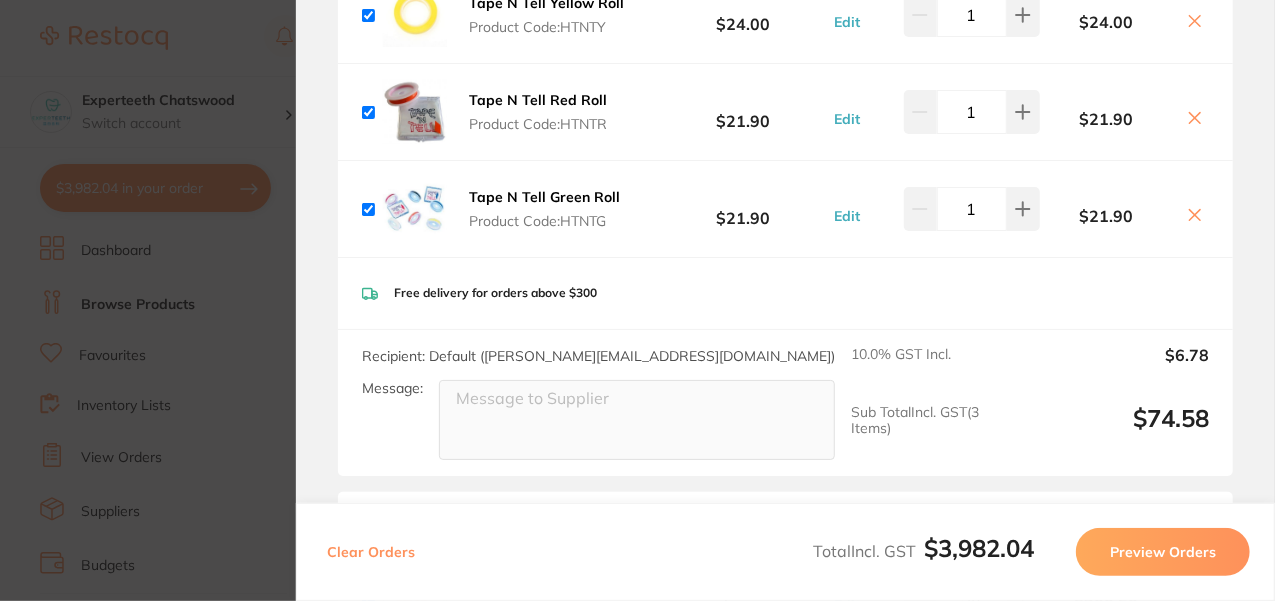 click on "Tape N Tell Red Roll" at bounding box center (538, 100) 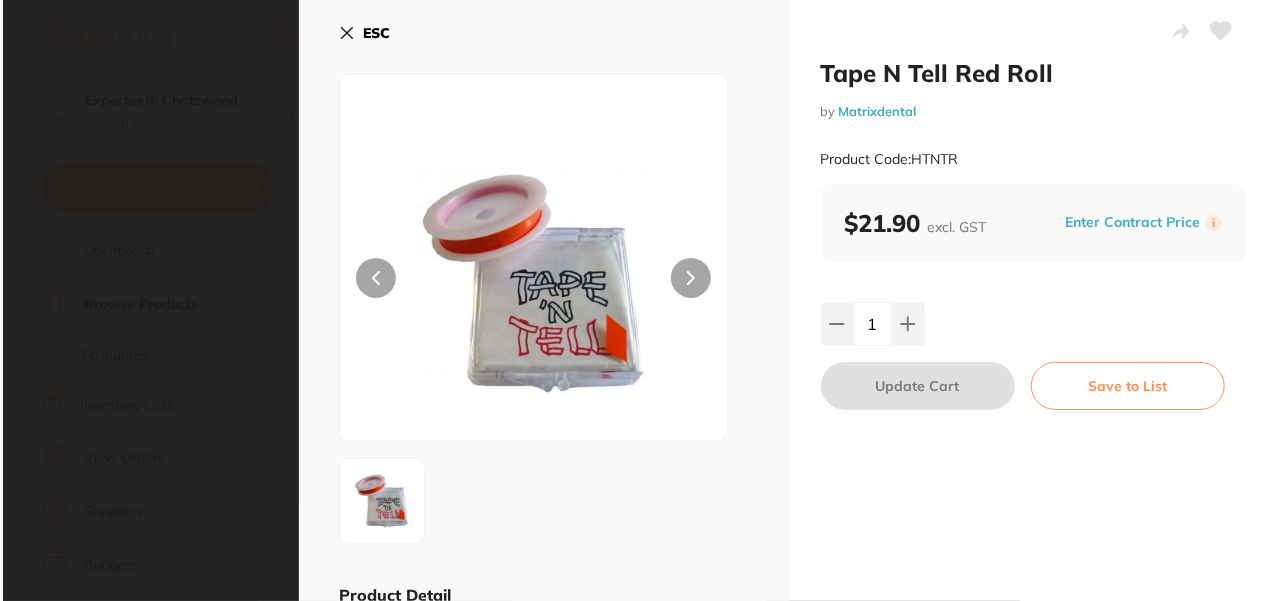 scroll, scrollTop: 0, scrollLeft: 0, axis: both 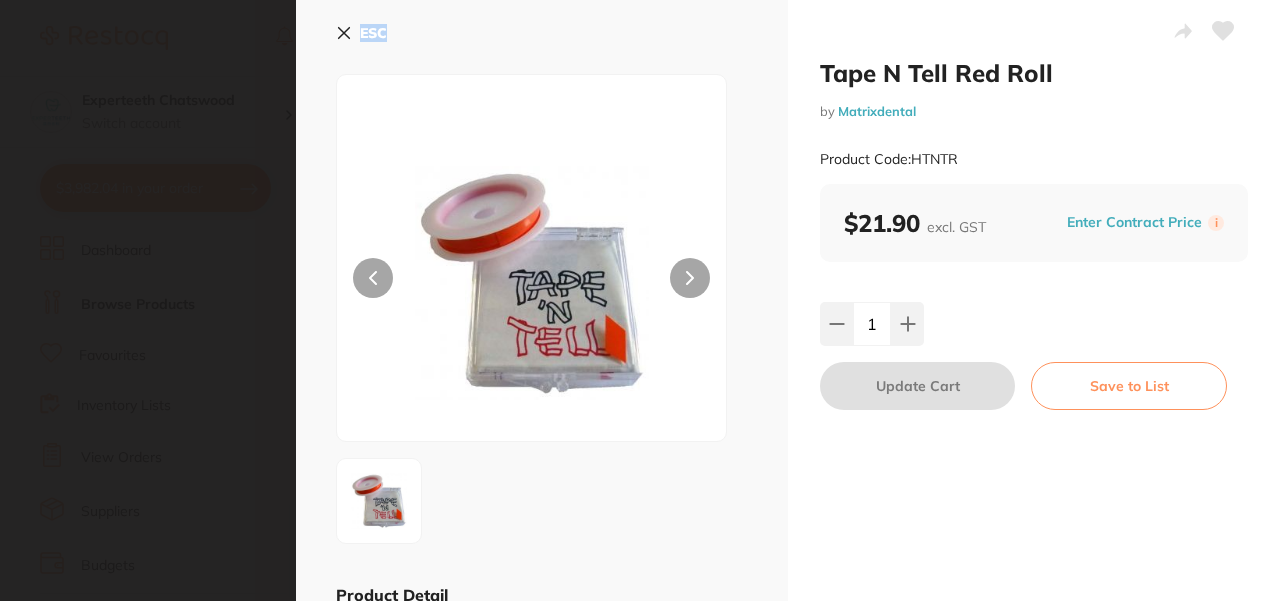 click on "Tape N Tell Red Roll by   Matrixdental Product Code:  HTNTR ESC         Product Detail Tape-N-Tell Tape-N-Tell self-adhesive autoclavable identification tape Available in a variety of colours. The kit inludes 8 x 107cm rollThe refill packets contain 1 x 290cm rolls. HNTR Tape-N-Tell Instrument Identification Tape1 x roll 290cm Red Tape N Tell Red Roll by   Matrixdental Product Code:  HTNTR $21.90     excl. GST Enter Contract Price i     1         Update Cart Save to List Update RRP Set your pre negotiated price for this item. Item Agreed RRP (excl. GST) Tape N Tell Red Roll $21.90 Update RRP ✕" at bounding box center [640, 300] 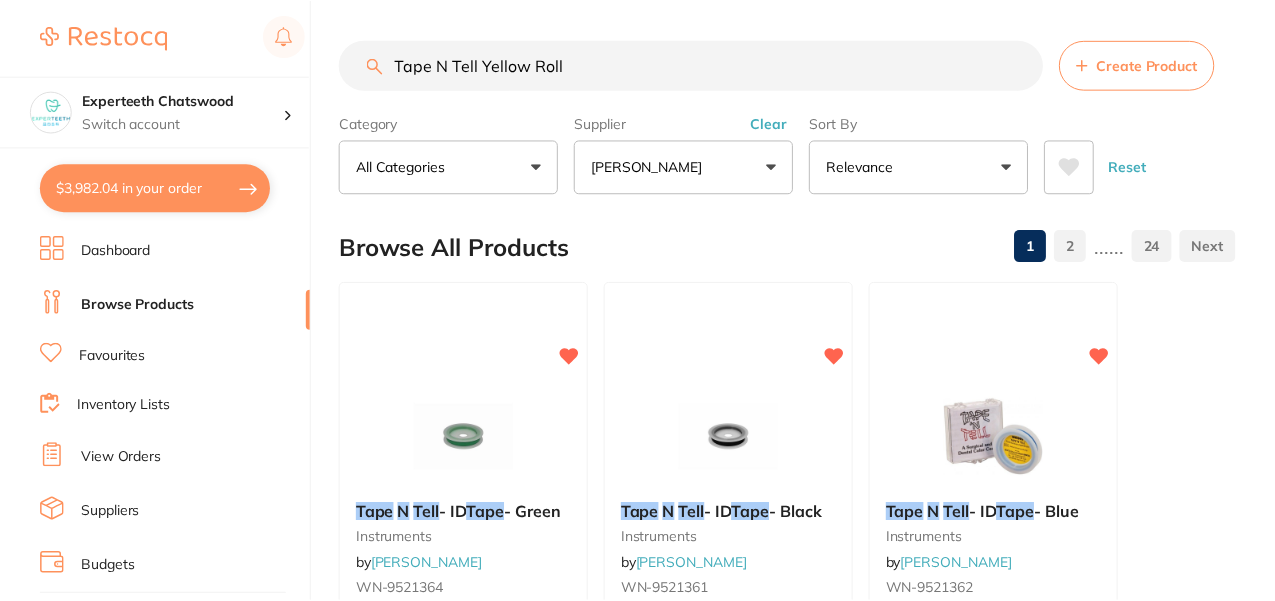 scroll, scrollTop: 2044, scrollLeft: 0, axis: vertical 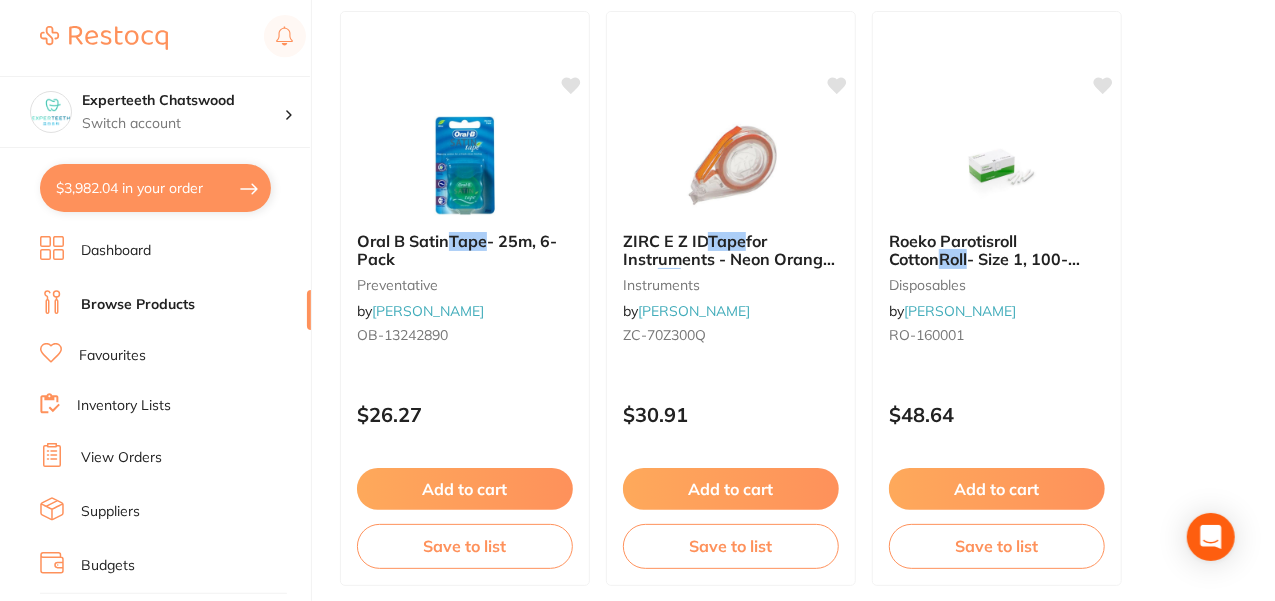 click on "$3,982.04   in your order" at bounding box center (155, 188) 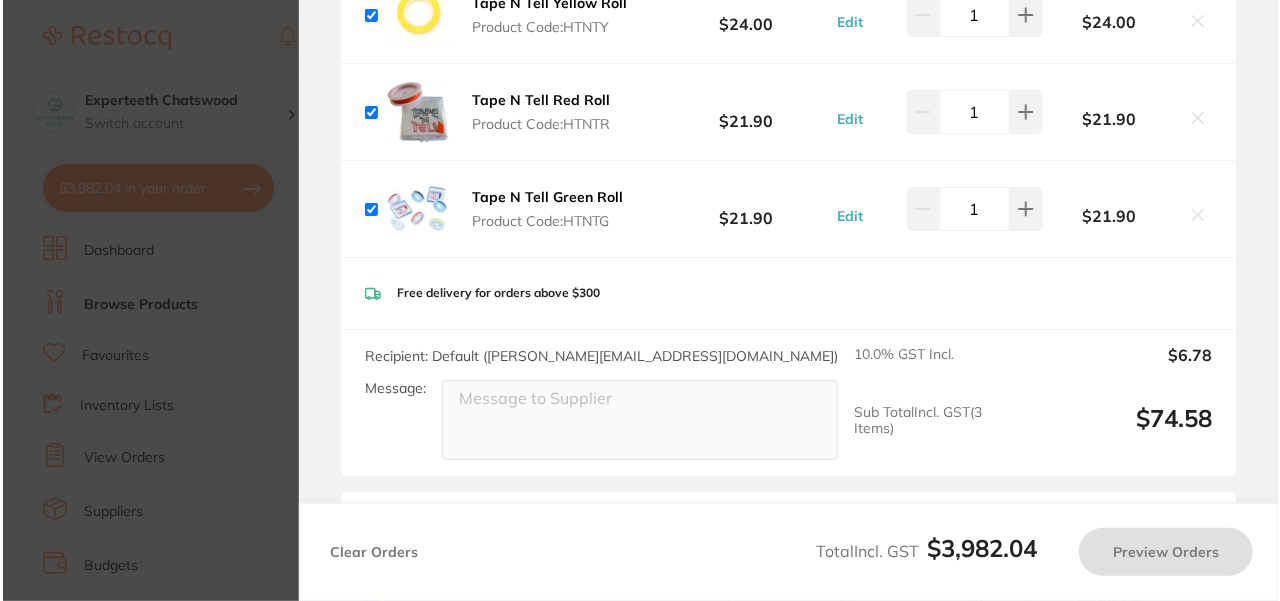 scroll, scrollTop: 0, scrollLeft: 0, axis: both 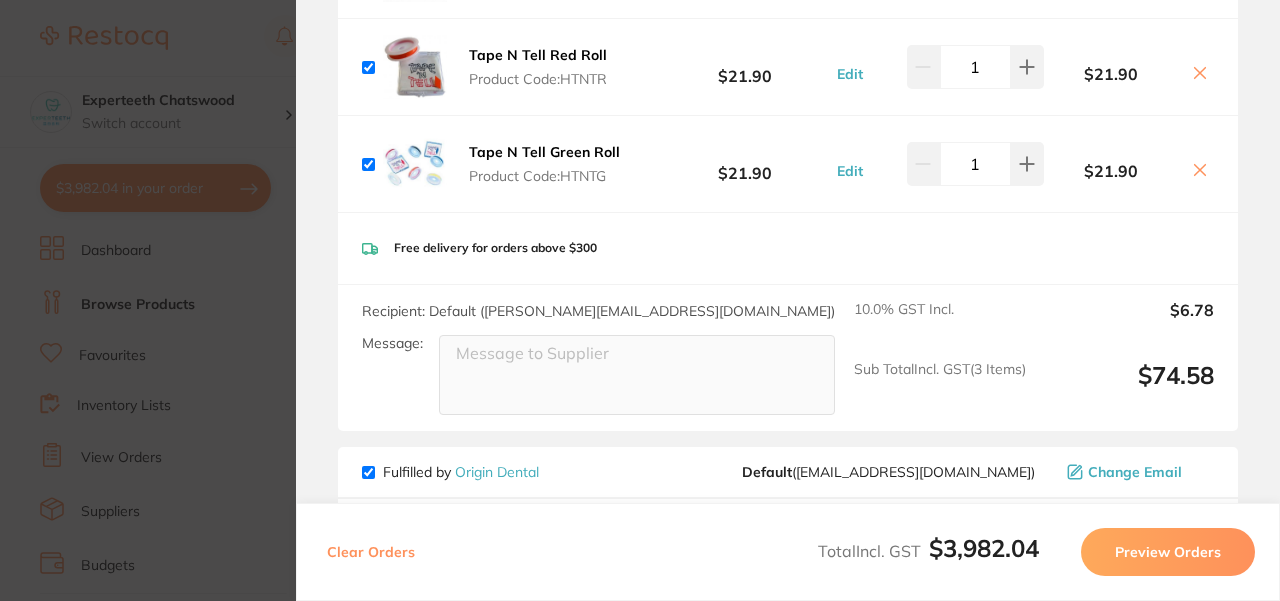 click on "Product Code:  HTNTR" at bounding box center (538, 79) 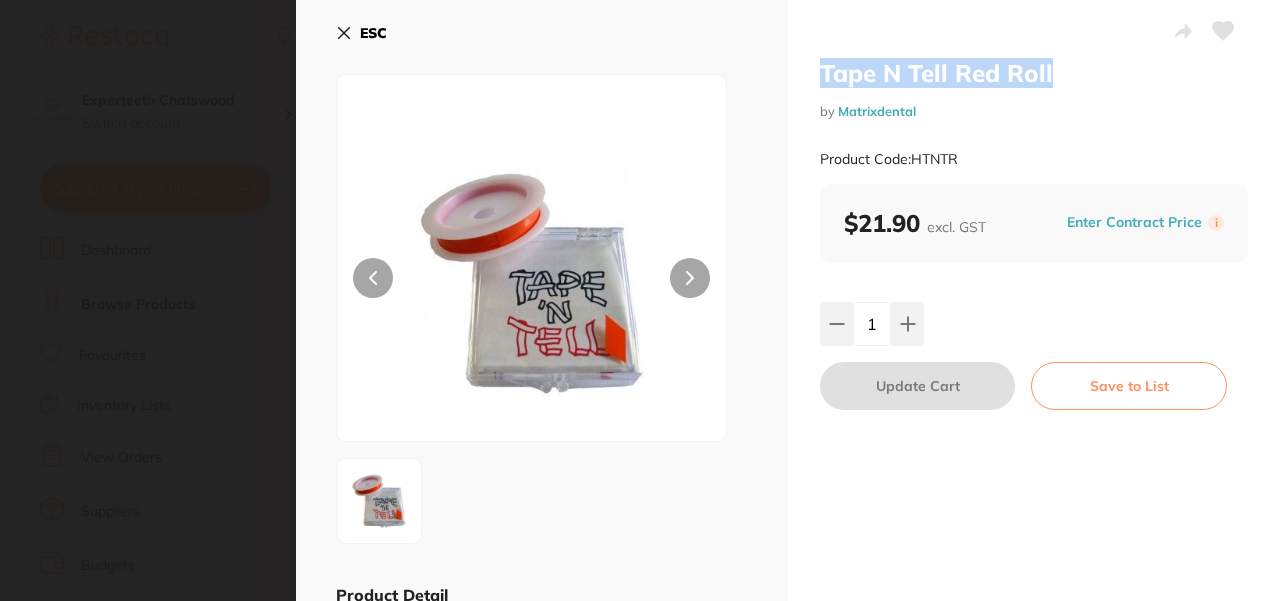 drag, startPoint x: 1087, startPoint y: 82, endPoint x: 797, endPoint y: 78, distance: 290.0276 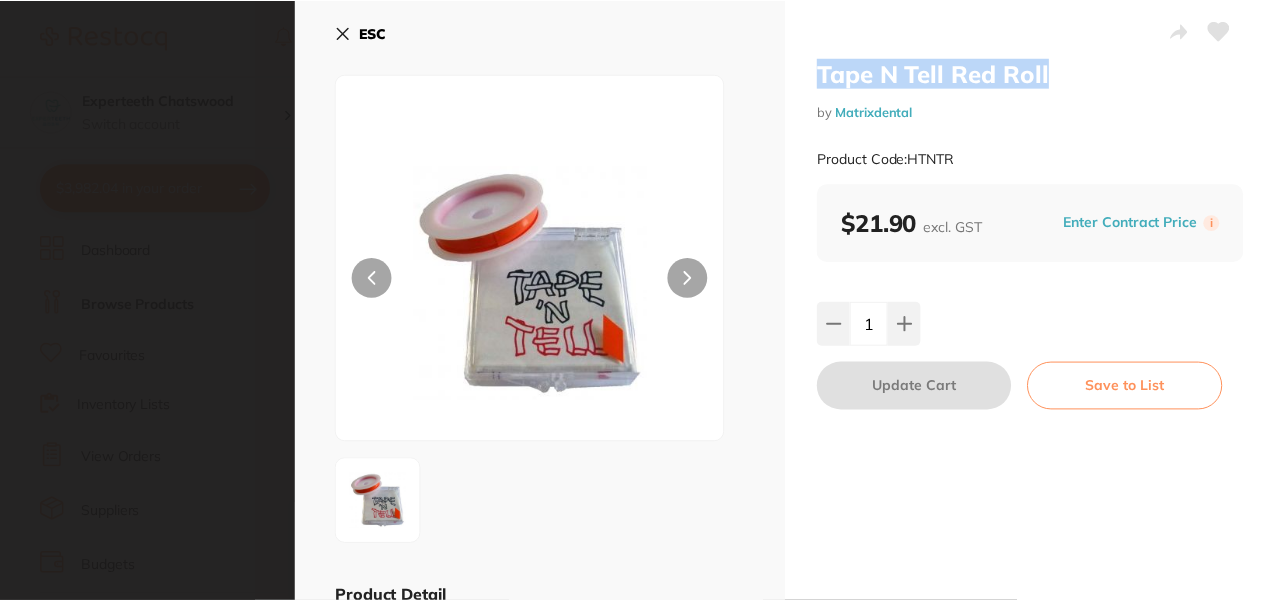 scroll, scrollTop: 2044, scrollLeft: 0, axis: vertical 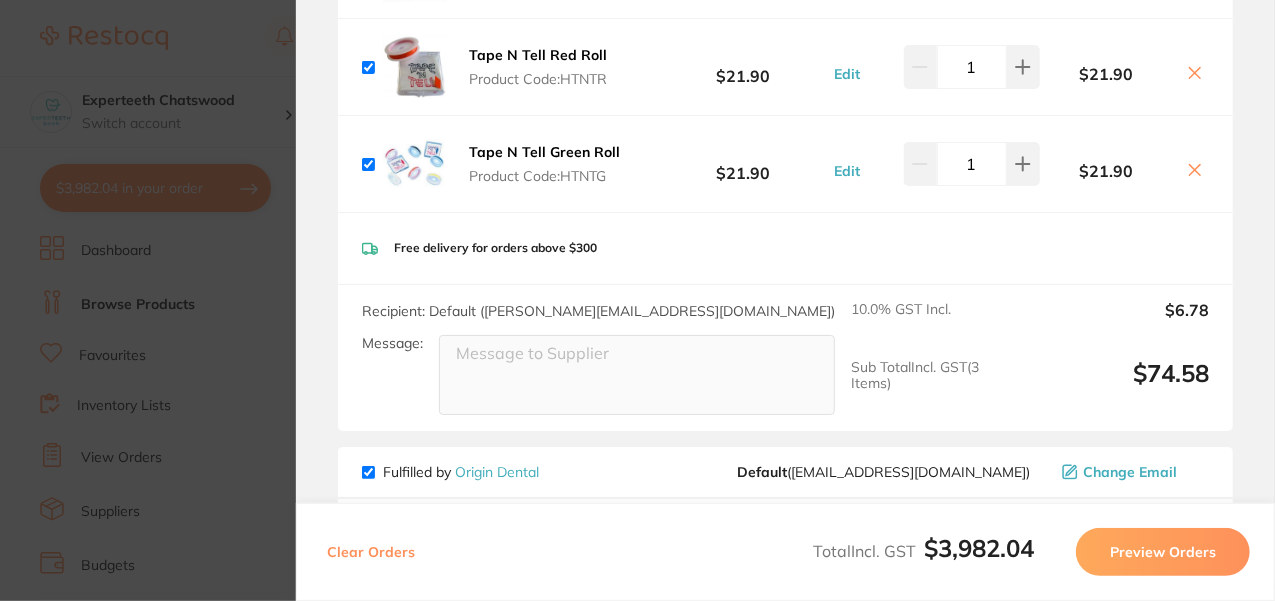 click on "Update RRP Set your pre negotiated price for this item. Item Agreed RRP (excl. GST) --   Update as new default RRP Update RRP Review Orders Your orders are being processed and we will notify you once we have placed the orders. You may close this window Back to Preview Orders [DATE] 18:33 [PERSON_NAME] # 84642 [PERSON_NAME] # 84643 Matrixdental # 84713 Origin Dental # 83910 Deliver To [PERSON_NAME] ( Experteeth Chatswood ) [STREET_ADDRESS][PERSON_NAME]  (02) 9410 1080 [EMAIL_ADDRESS][DOMAIN_NAME] Select All Price Quantity Total Fulfilled by   [PERSON_NAME] Default ( [DOMAIN_NAME][EMAIL_ADDRESS][DOMAIN_NAME] ) Change Email   Alpro AlproJet D - Concentrate Daily Evacuator Cleaner - 5L Bottle   Product Code:  RD-JETD     $113.03 Edit     1         $113.03   [MEDICAL_DATA] 5% Ointment 15g Tube Topical Anaesthetic   Product Code:  AA-607     $27.42 Edit     5         $137.10   3M Soflex Finishing Strip - Centre Gapped - Coarse/Medium, 1ntre Gapped - Coarse/Medium, 150-Pack 50-Pack   TM-1954" at bounding box center [637, 300] 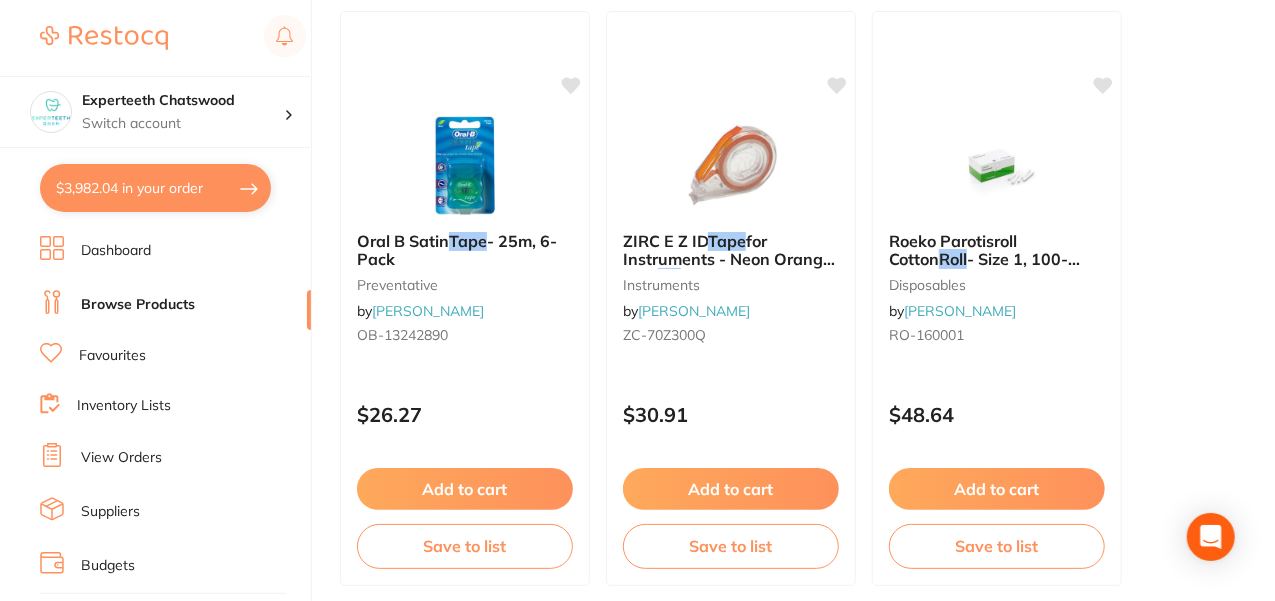 click on "Browse Products" at bounding box center (138, 305) 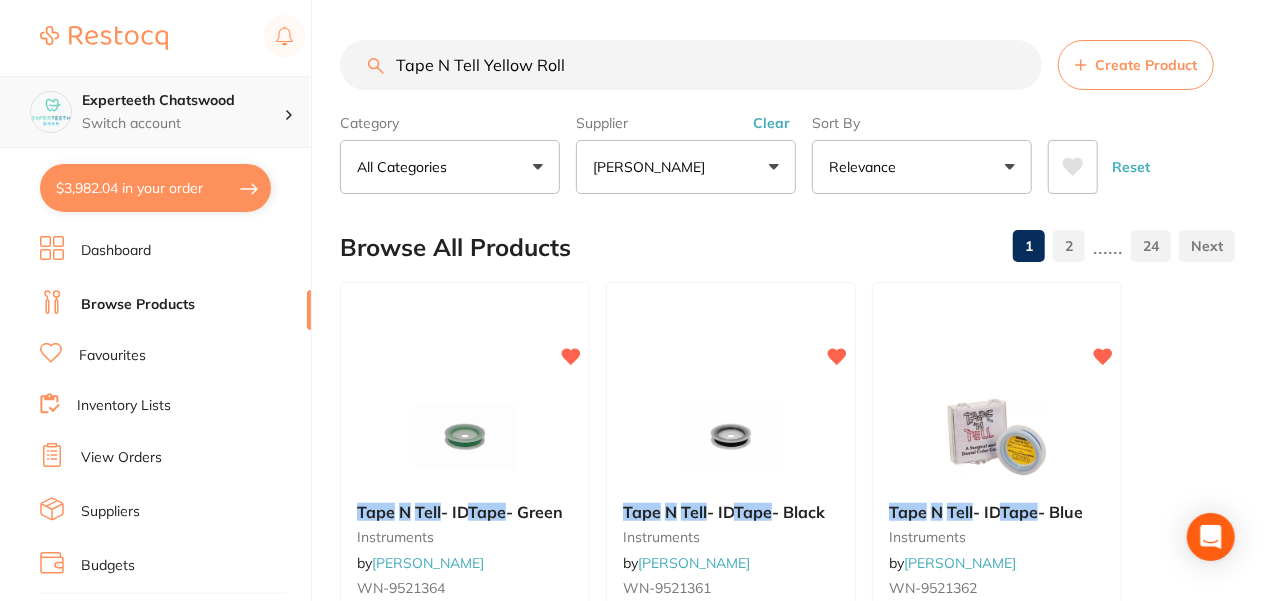 drag, startPoint x: 588, startPoint y: 60, endPoint x: 297, endPoint y: 86, distance: 292.1592 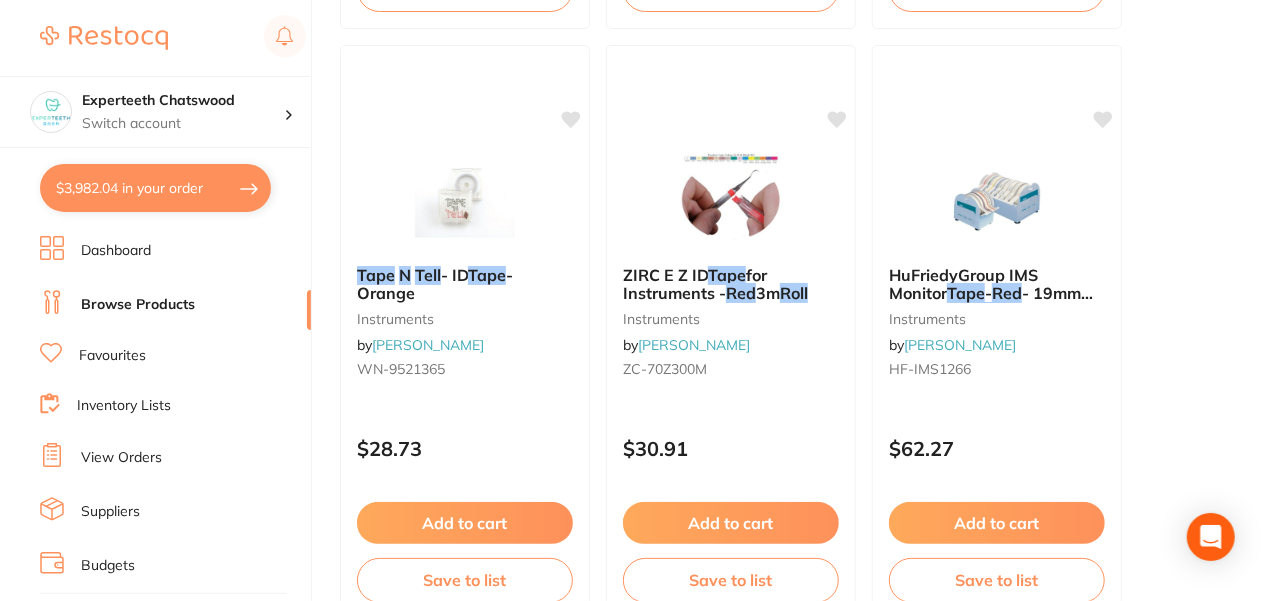 scroll, scrollTop: 844, scrollLeft: 0, axis: vertical 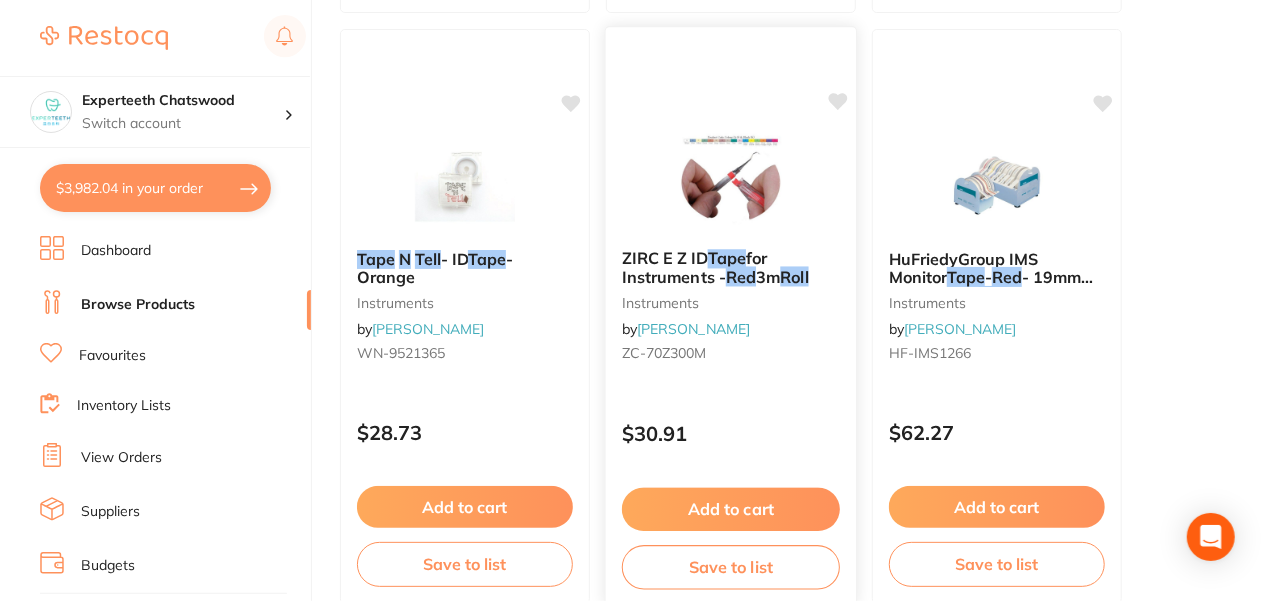 type on "Tape N Tell Red Roll" 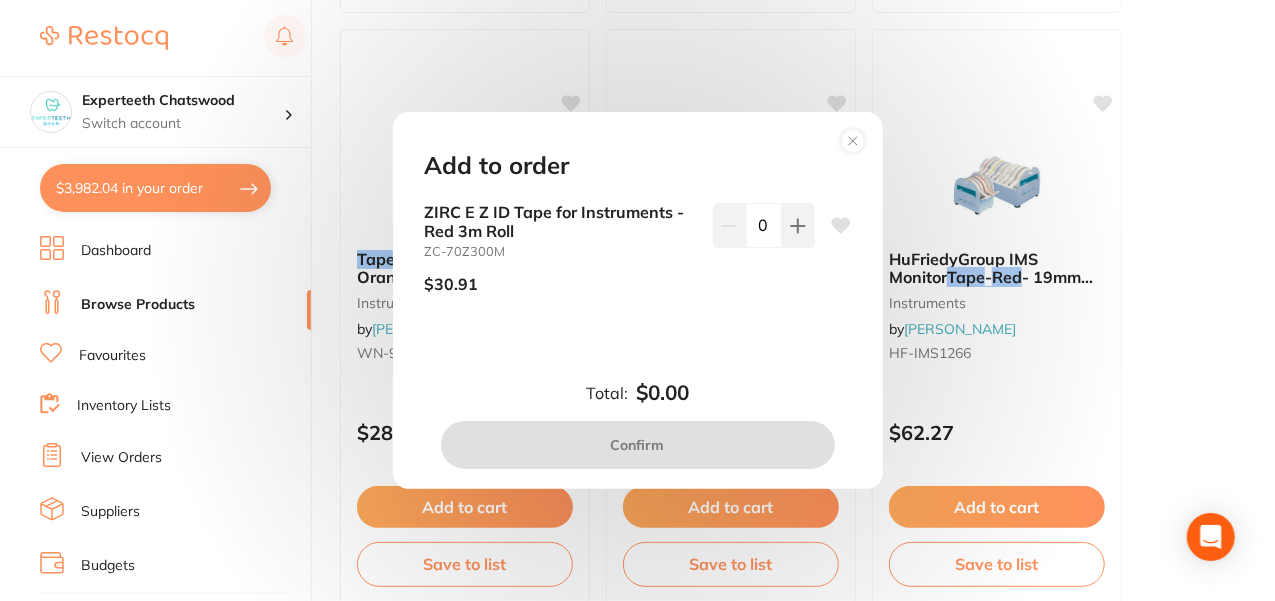 drag, startPoint x: 800, startPoint y: 221, endPoint x: 751, endPoint y: 301, distance: 93.813644 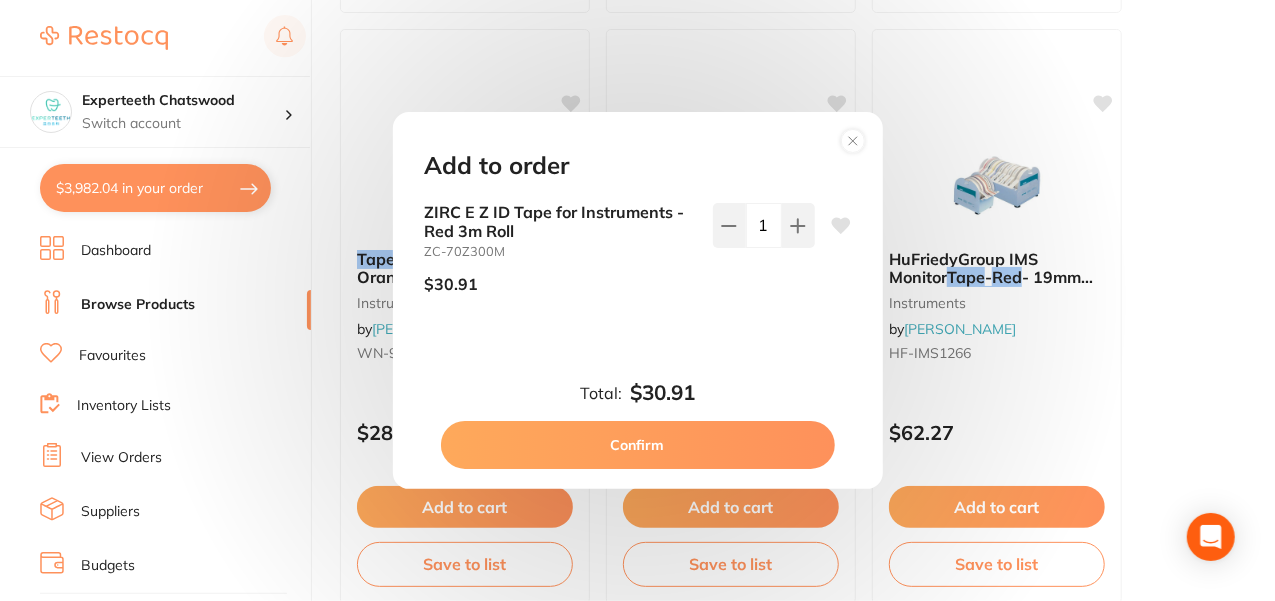 click on "Confirm" at bounding box center (638, 445) 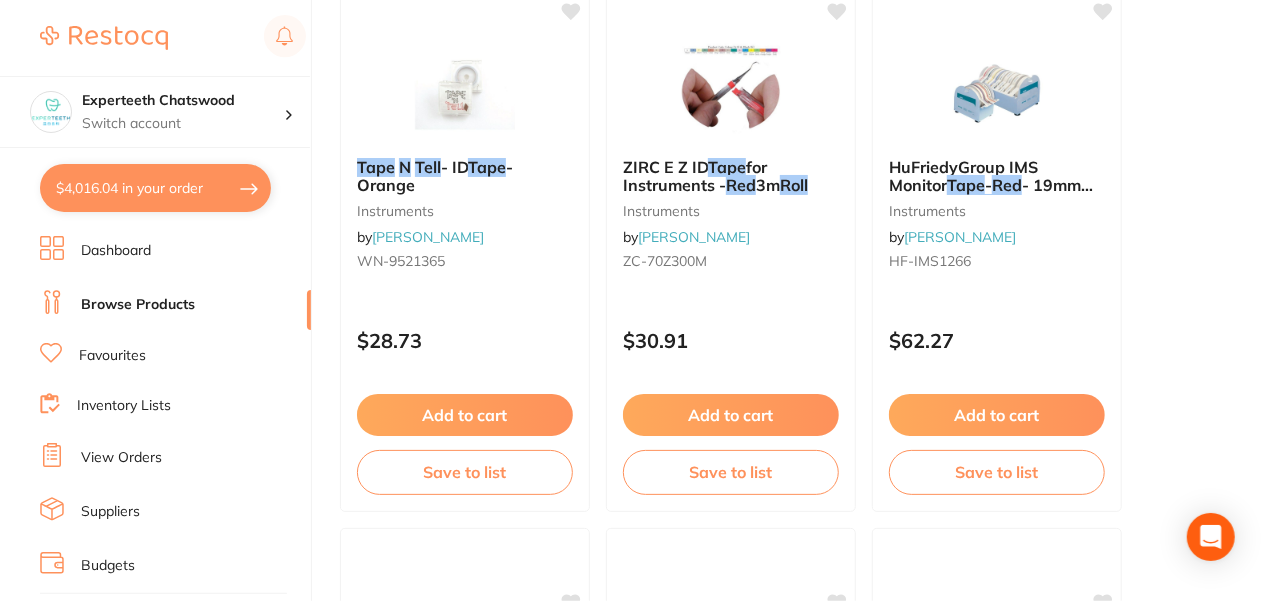 scroll, scrollTop: 933, scrollLeft: 0, axis: vertical 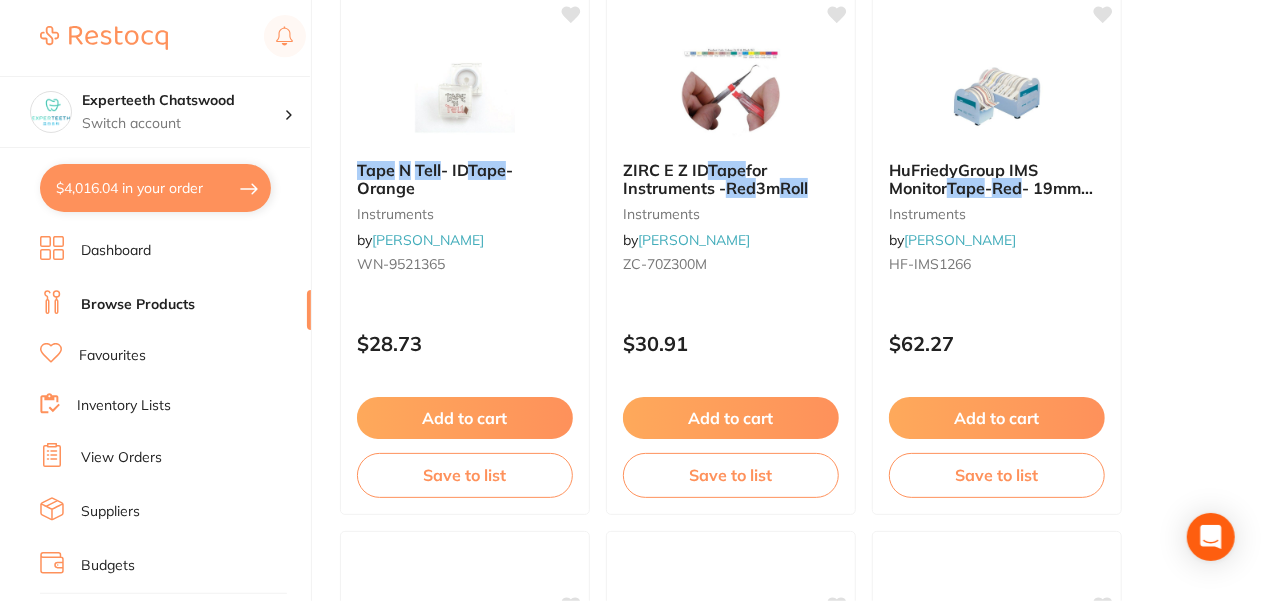 click on "$4,016.04   in your order" at bounding box center [155, 188] 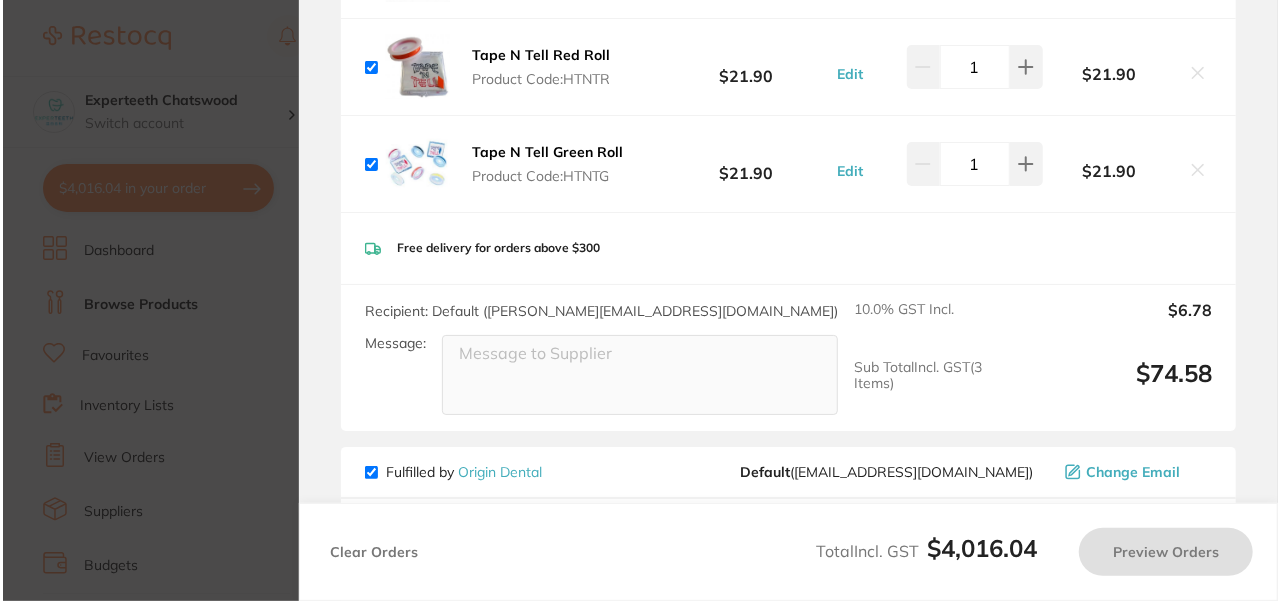 scroll, scrollTop: 0, scrollLeft: 0, axis: both 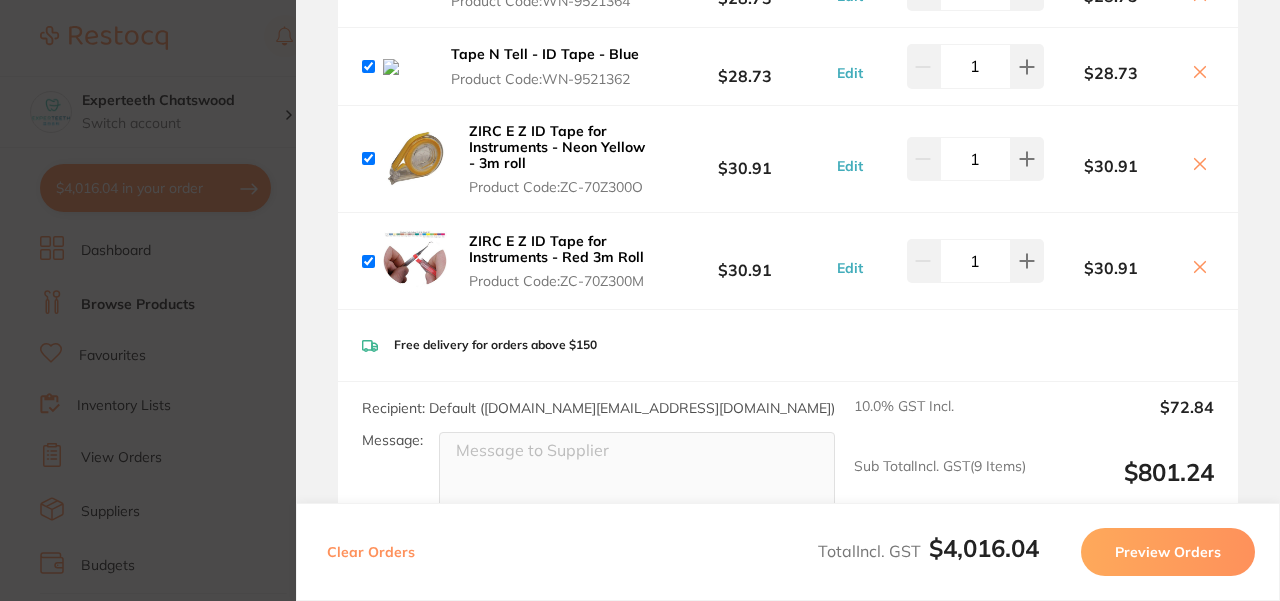 click 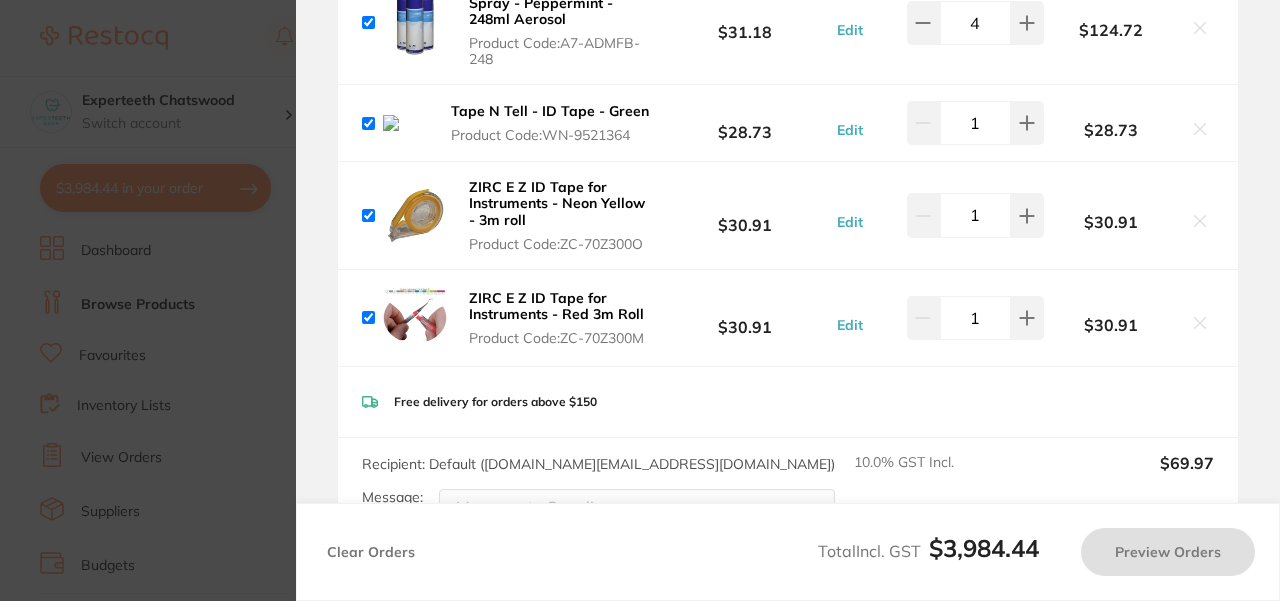 scroll, scrollTop: 718, scrollLeft: 0, axis: vertical 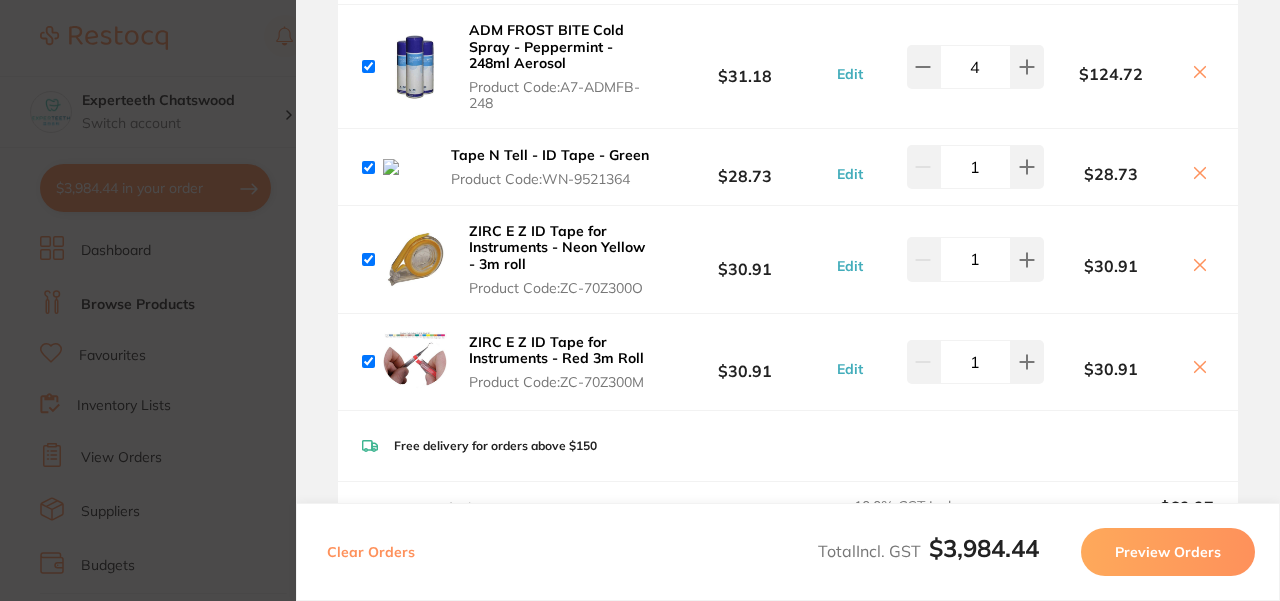click 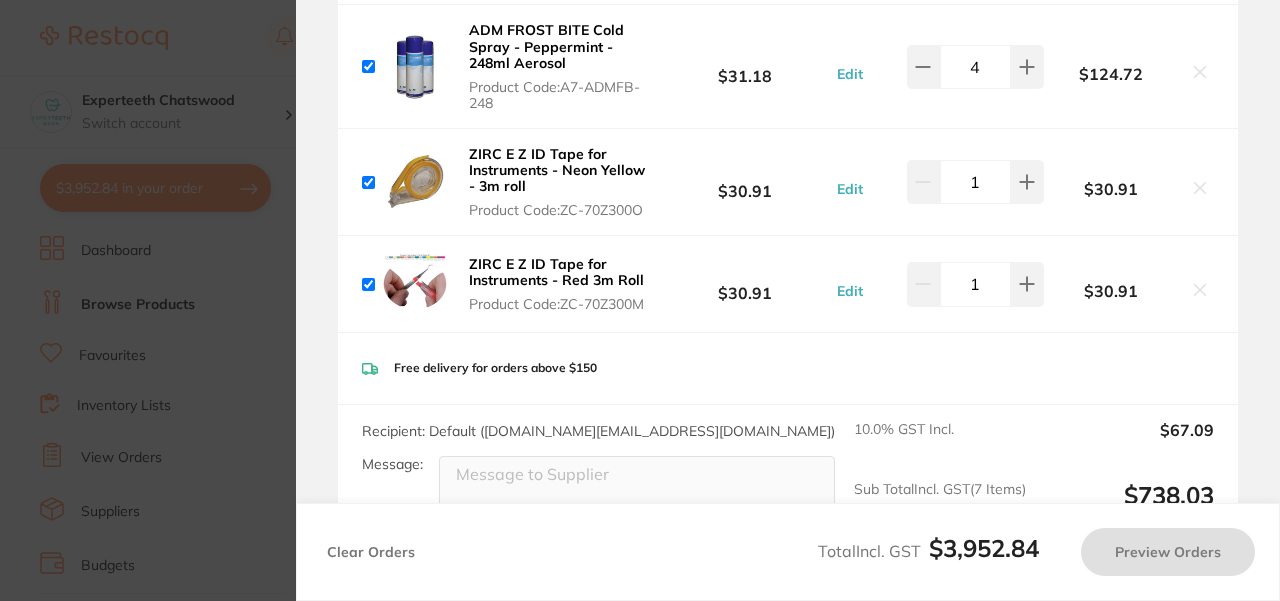 checkbox on "true" 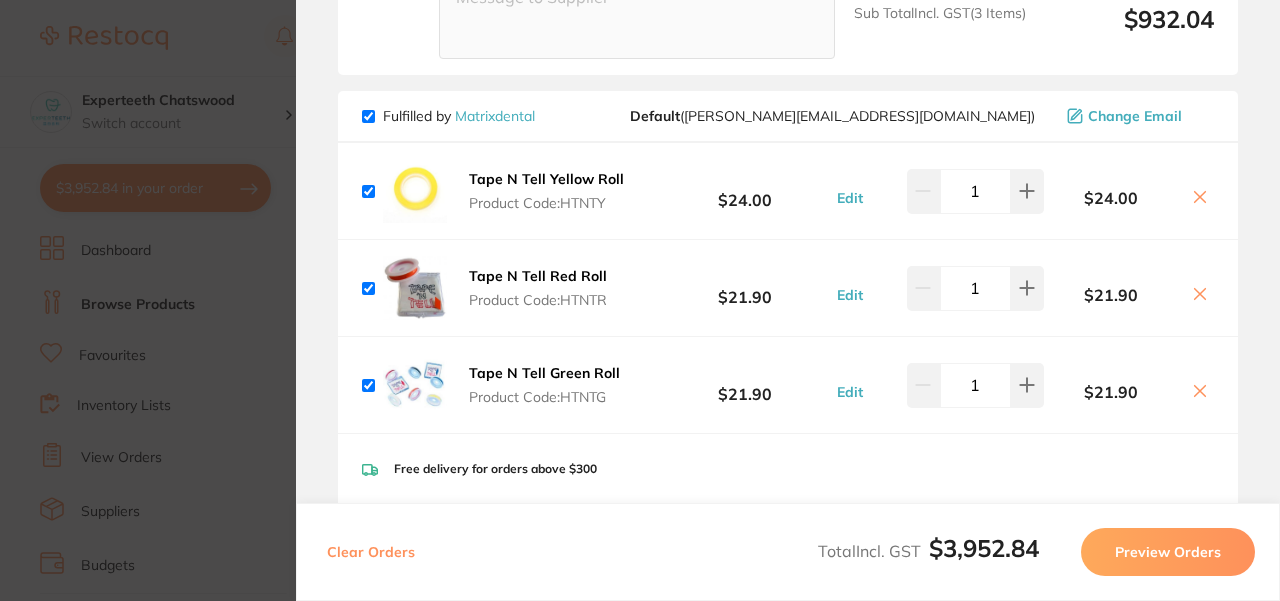 scroll, scrollTop: 1874, scrollLeft: 0, axis: vertical 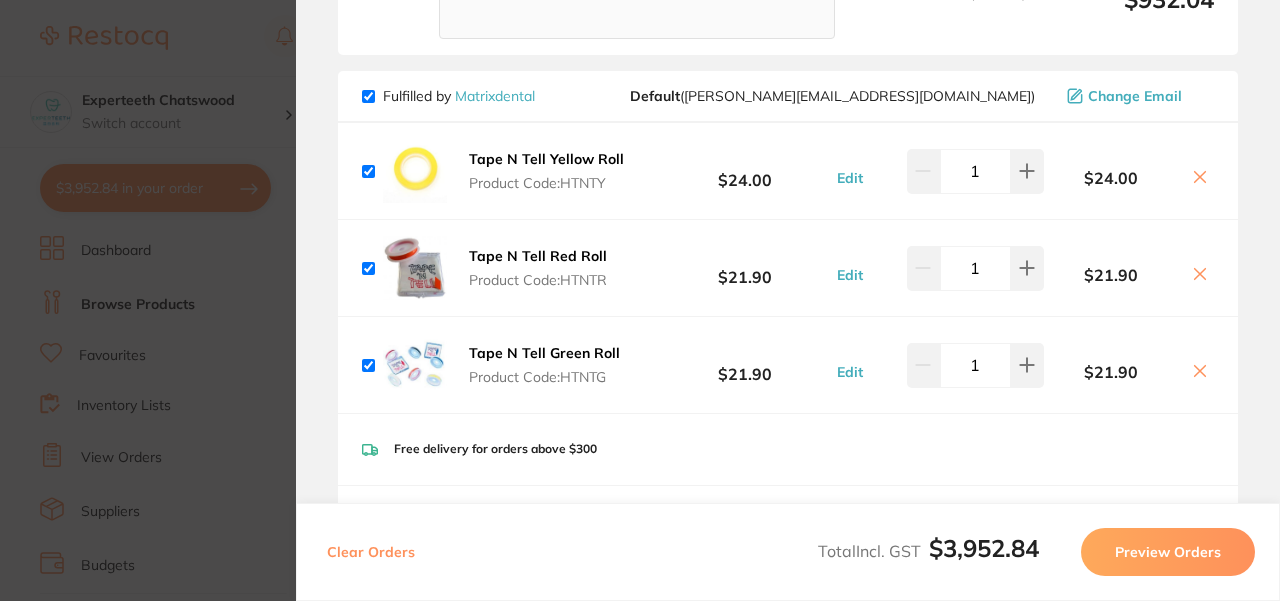 click on "Product Code:  HTNTG" at bounding box center (544, 377) 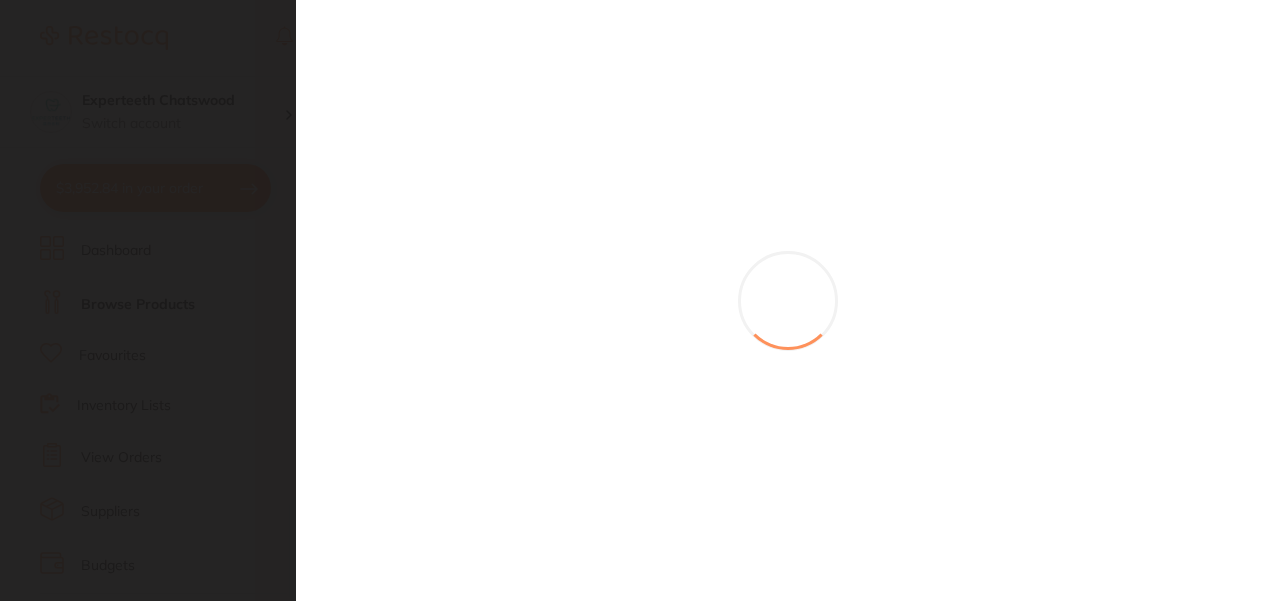 click at bounding box center (640, 300) 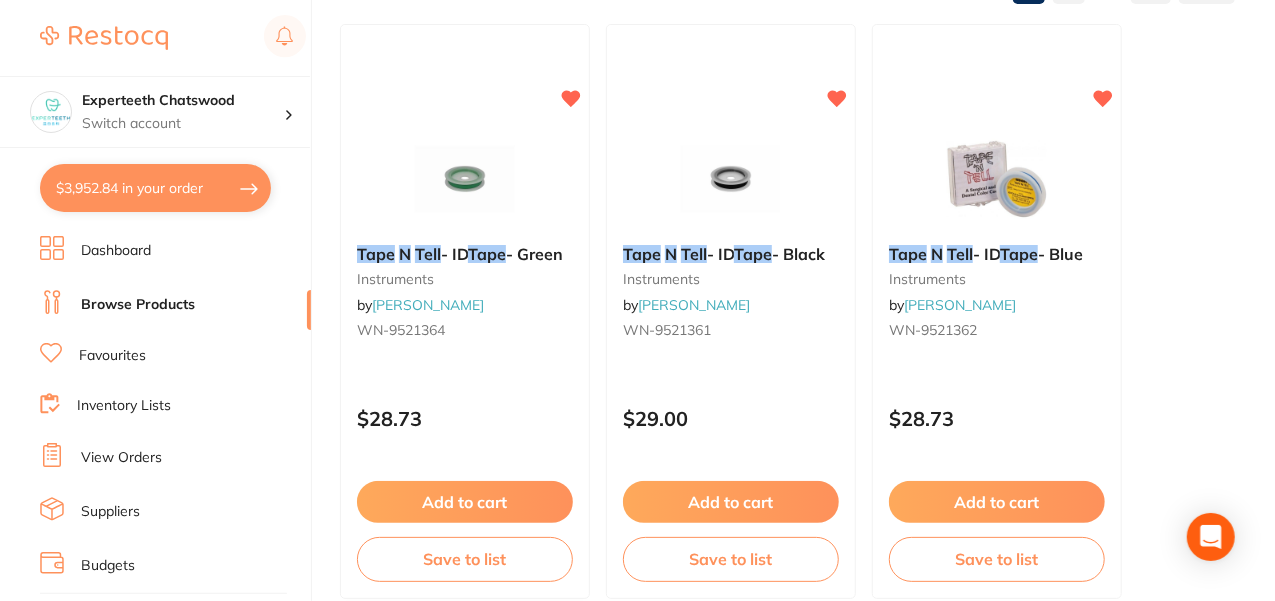 scroll, scrollTop: 266, scrollLeft: 0, axis: vertical 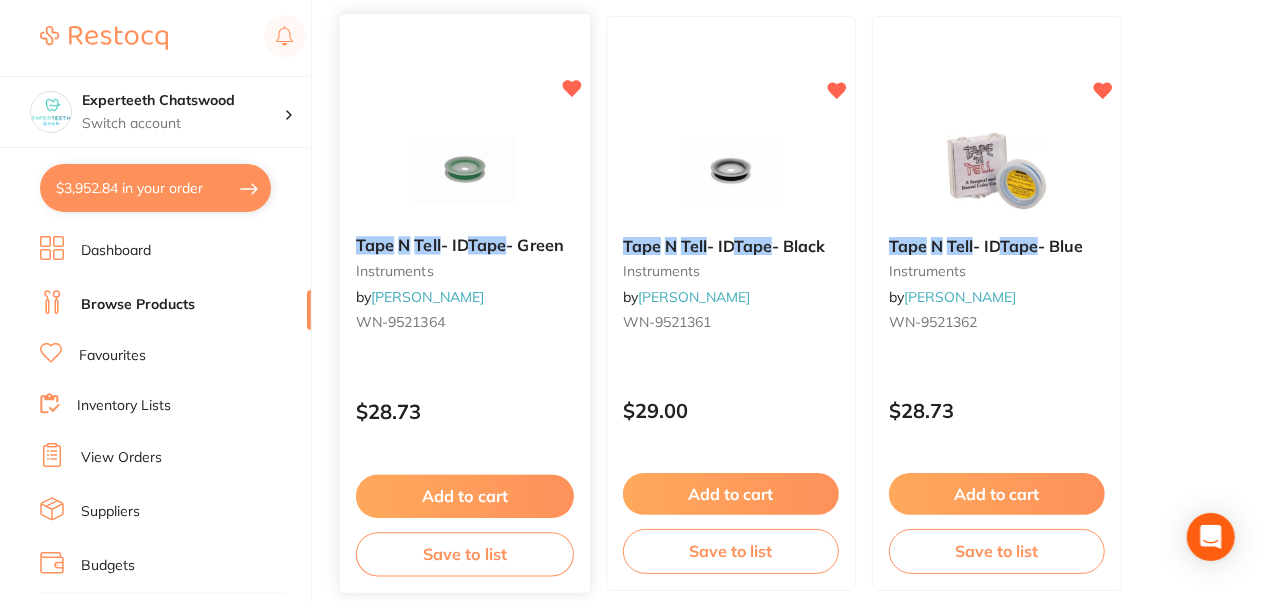 click on "Add to cart" at bounding box center [465, 496] 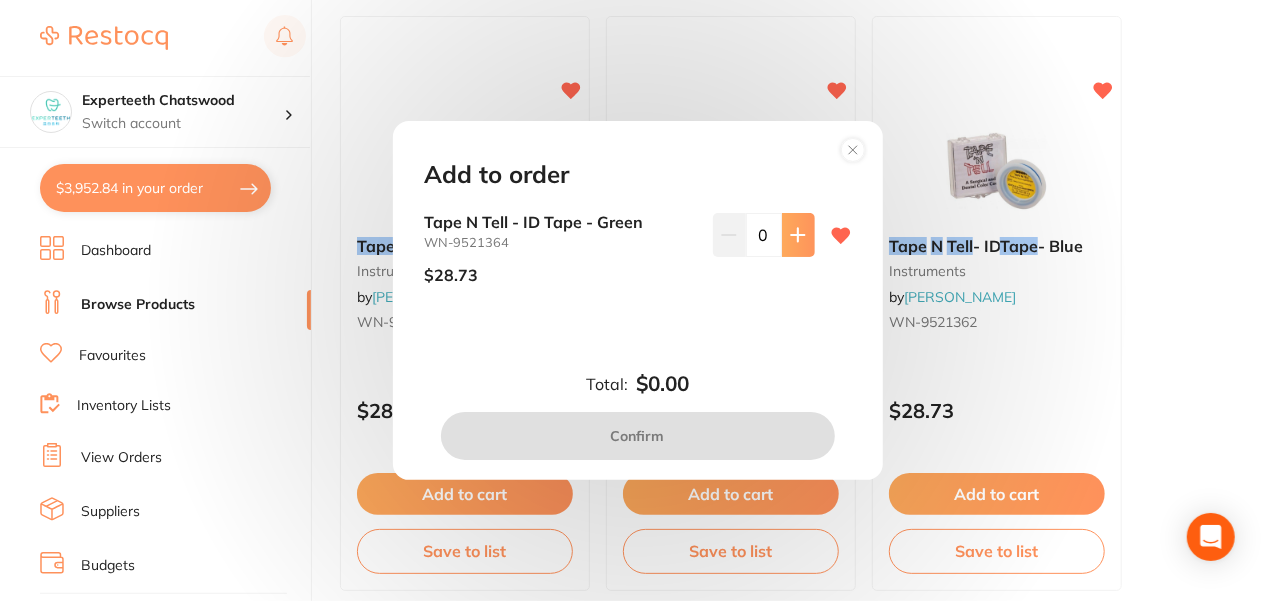 click 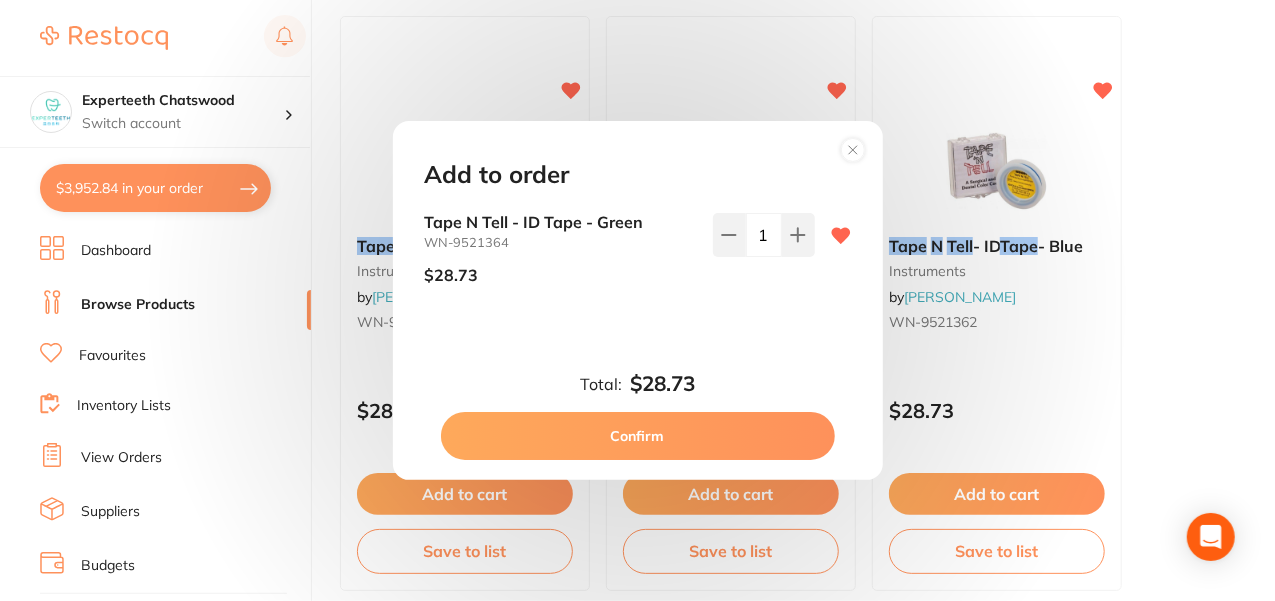 click on "Confirm" at bounding box center [638, 436] 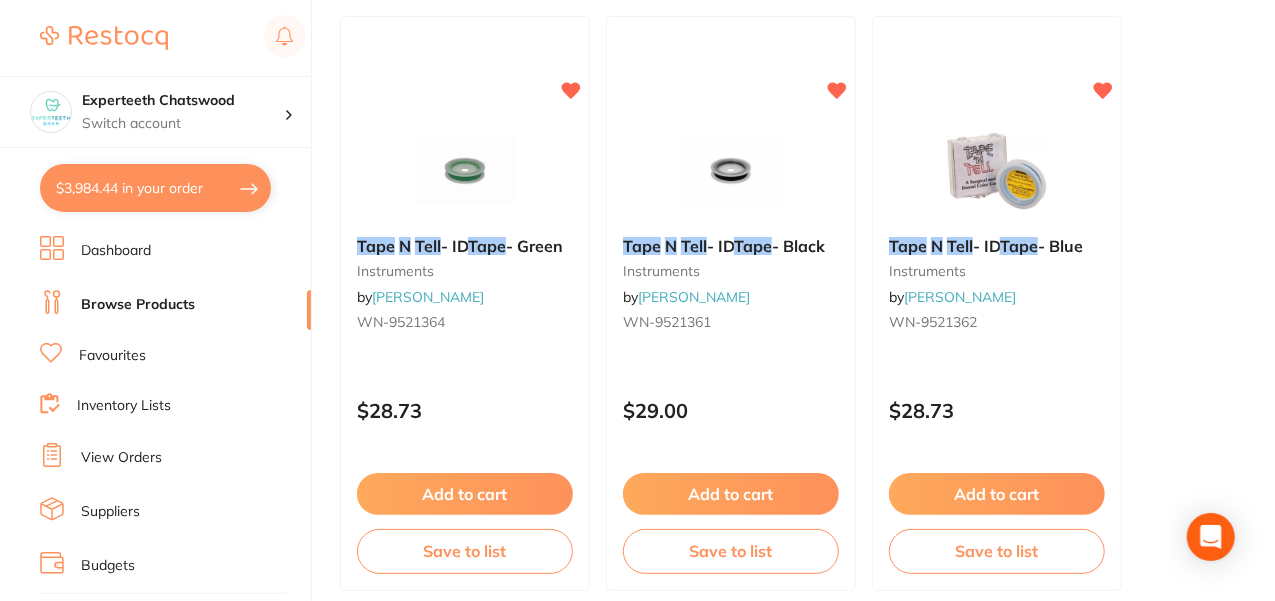 scroll, scrollTop: 1982, scrollLeft: 0, axis: vertical 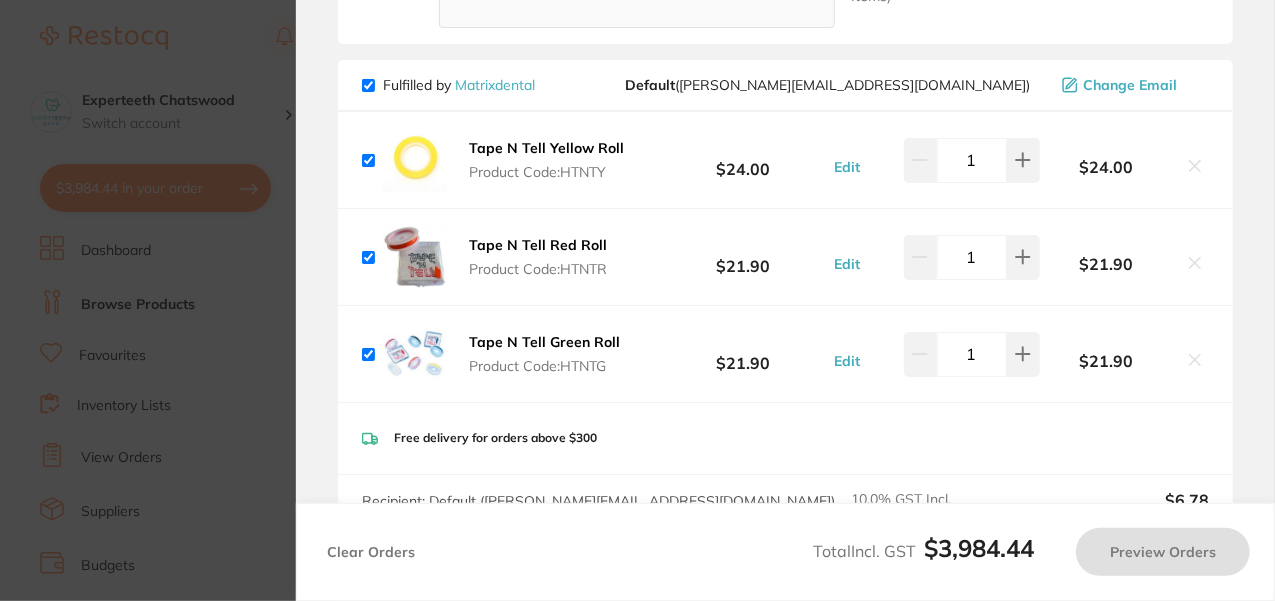 checkbox on "true" 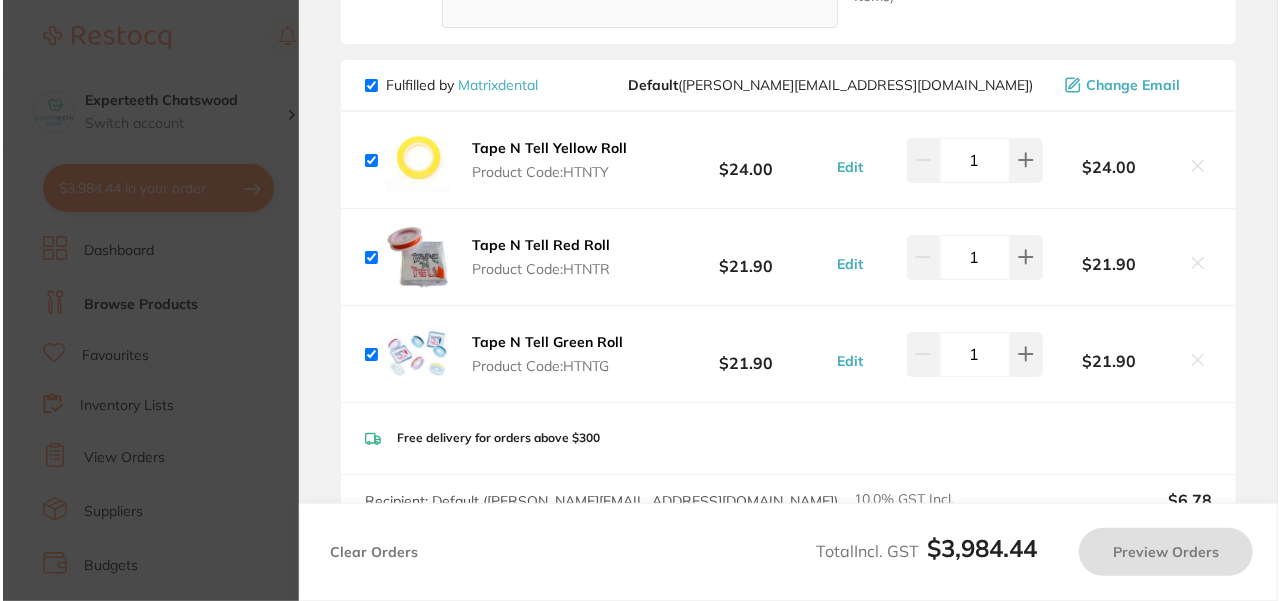 scroll, scrollTop: 0, scrollLeft: 0, axis: both 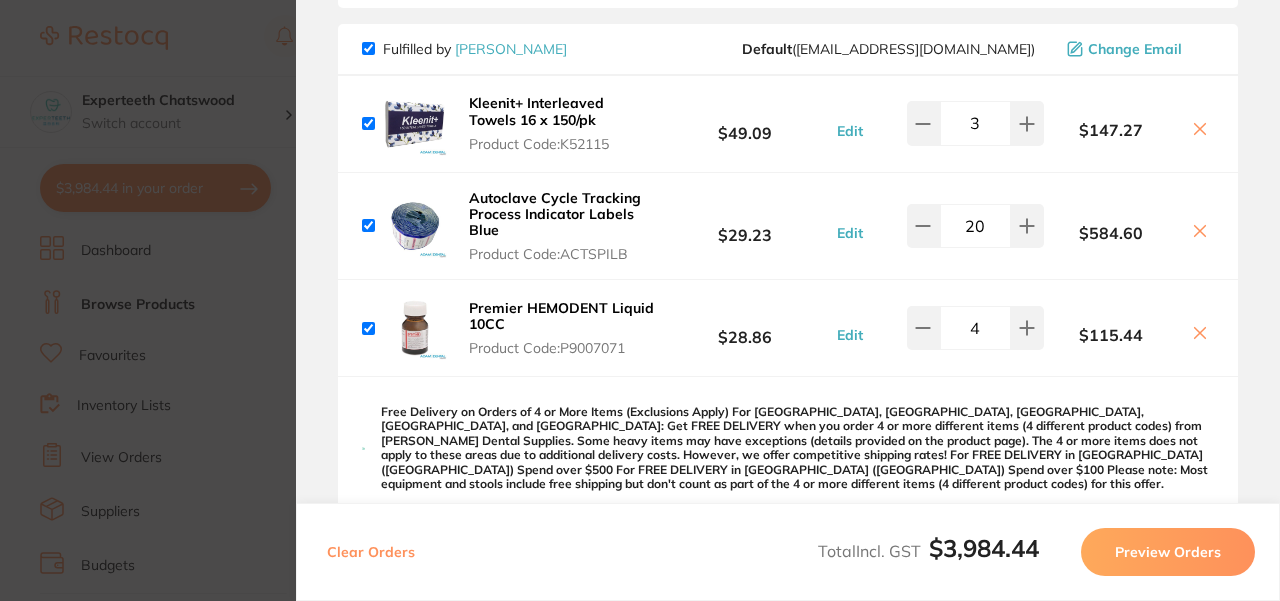 type 